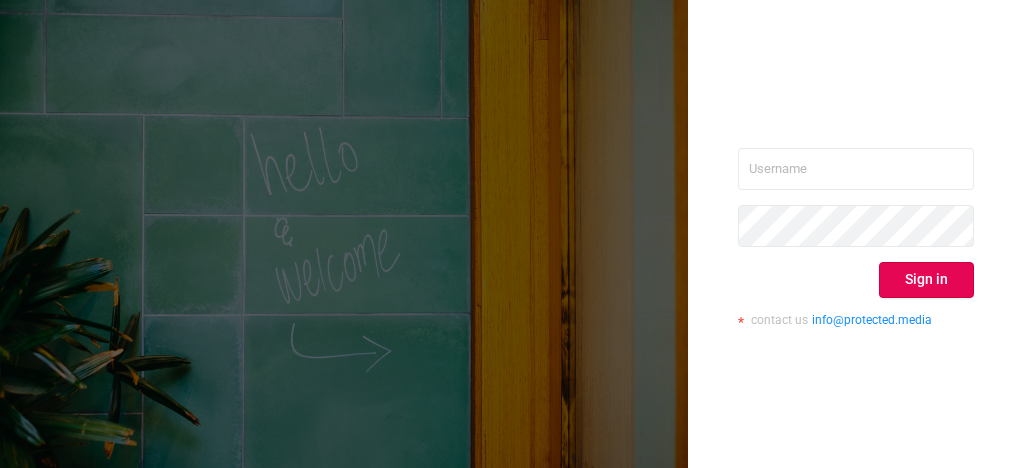 scroll, scrollTop: 0, scrollLeft: 0, axis: both 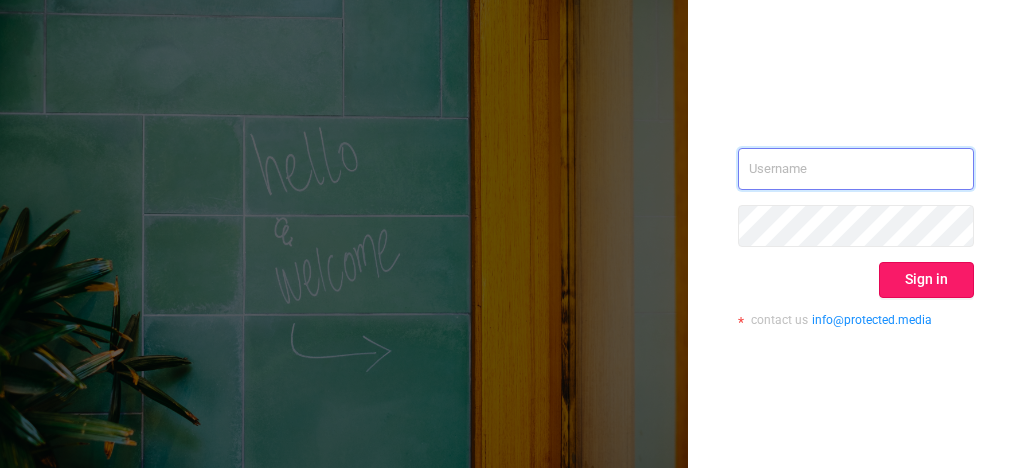 type on "[EMAIL]" 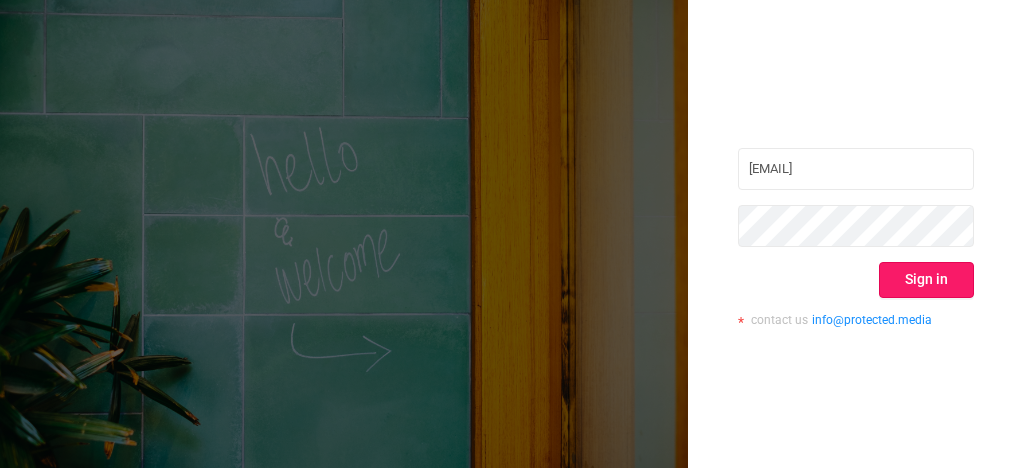 click on "Sign in" at bounding box center (926, 280) 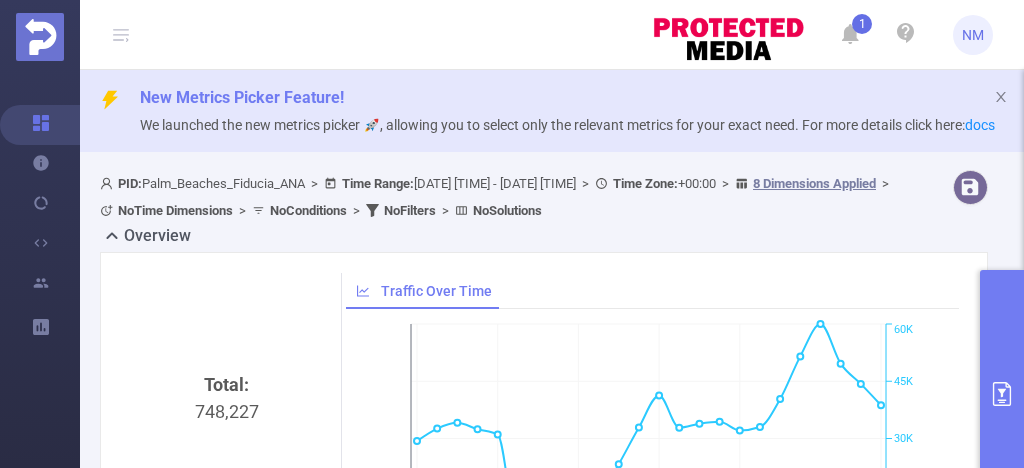 click at bounding box center (1002, 394) 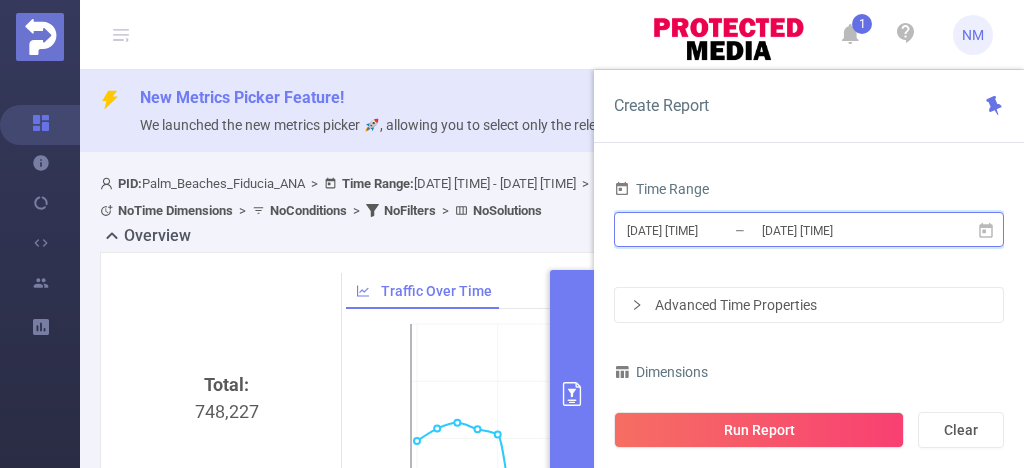 click 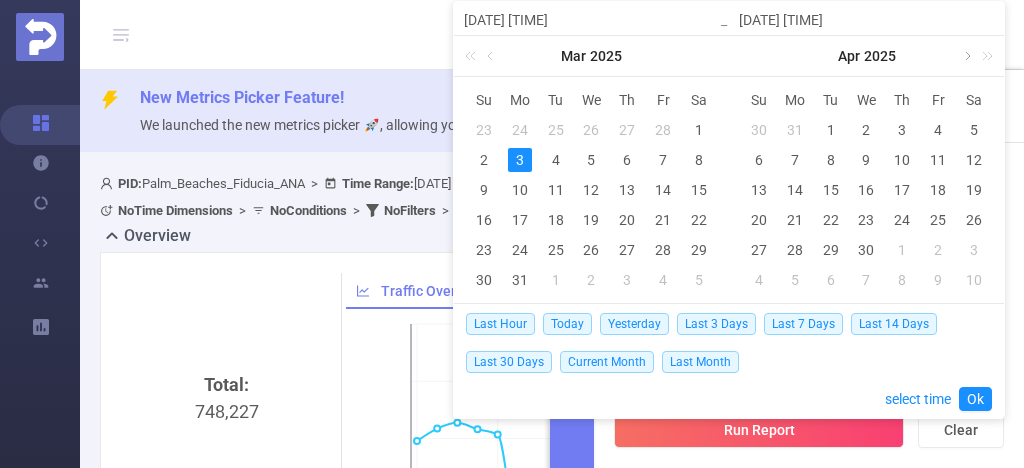 click at bounding box center (966, 56) 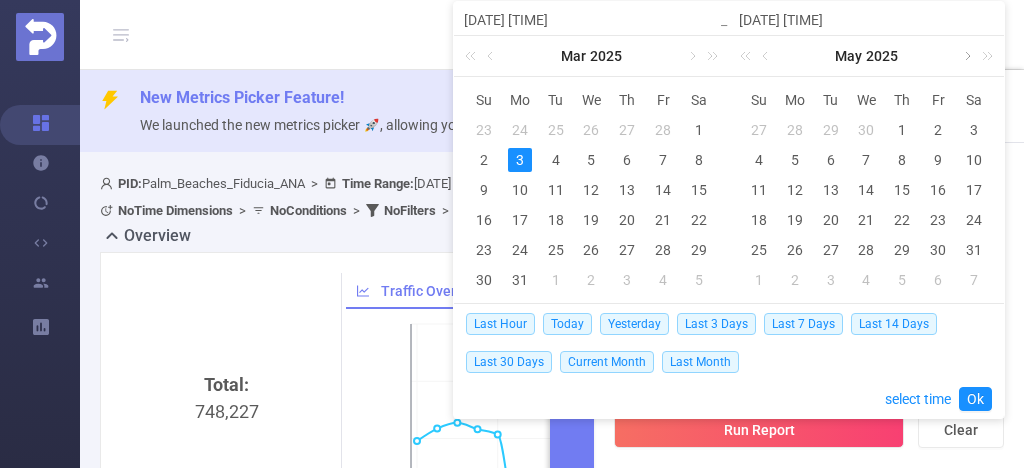 click at bounding box center [966, 56] 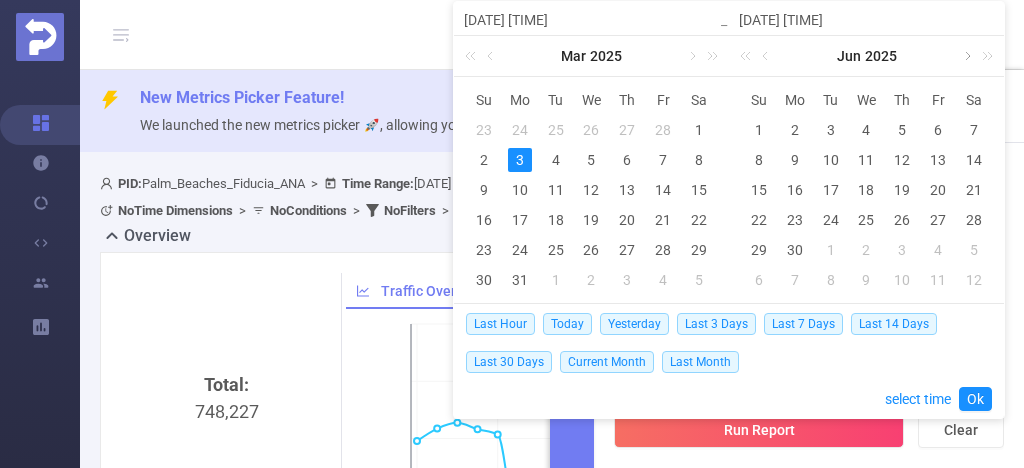 click at bounding box center (966, 56) 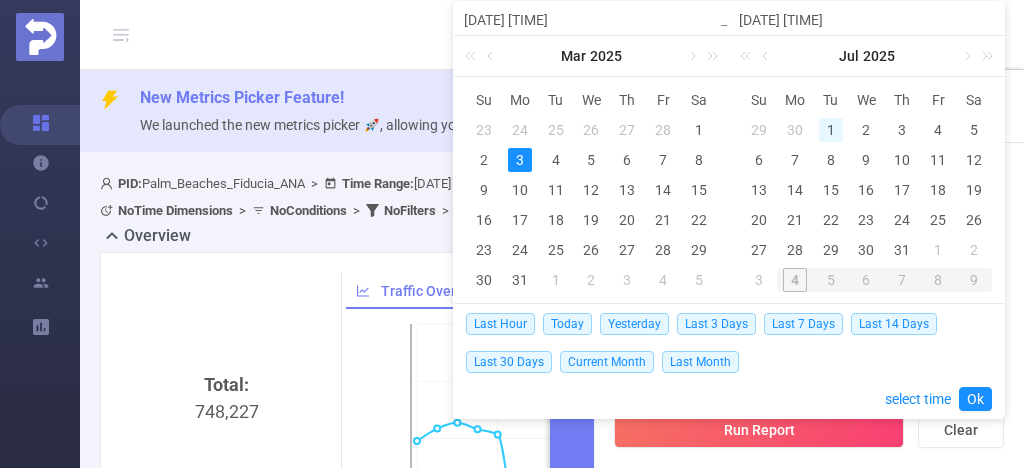 click on "1" at bounding box center [831, 130] 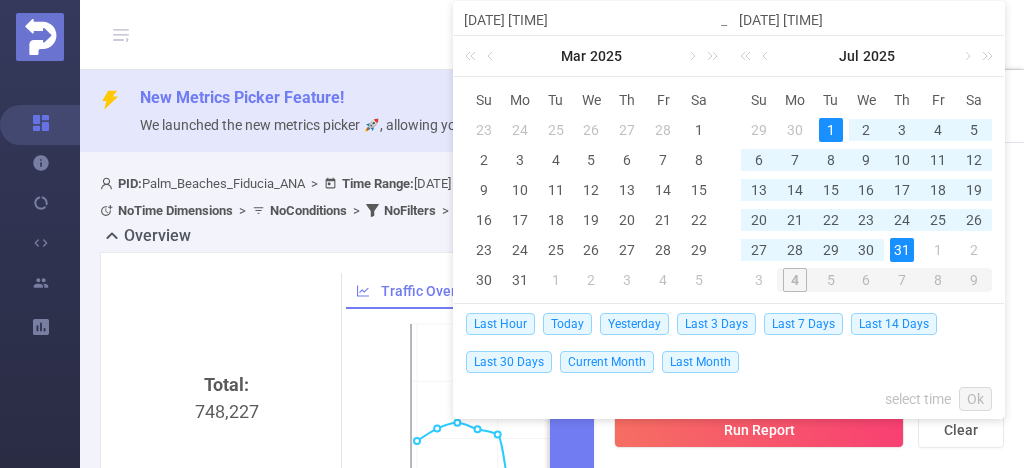 click on "31" at bounding box center (902, 250) 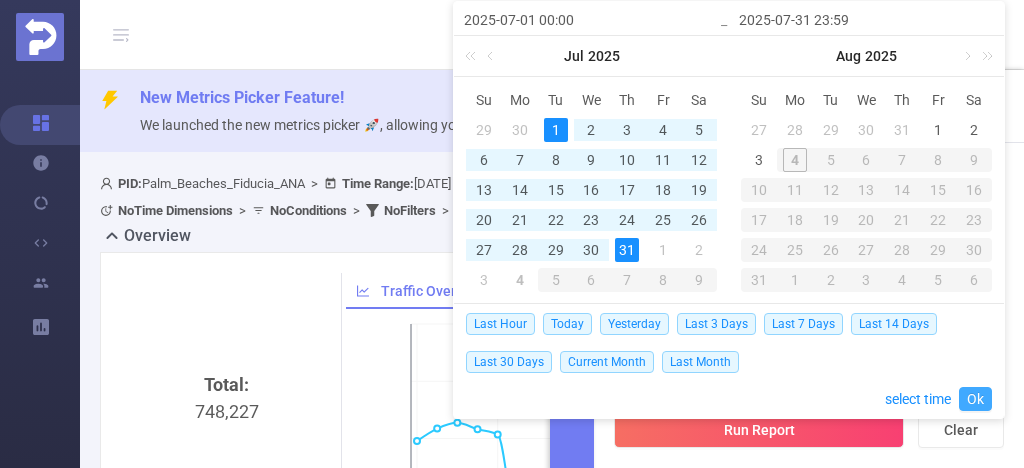 click on "Ok" at bounding box center [975, 399] 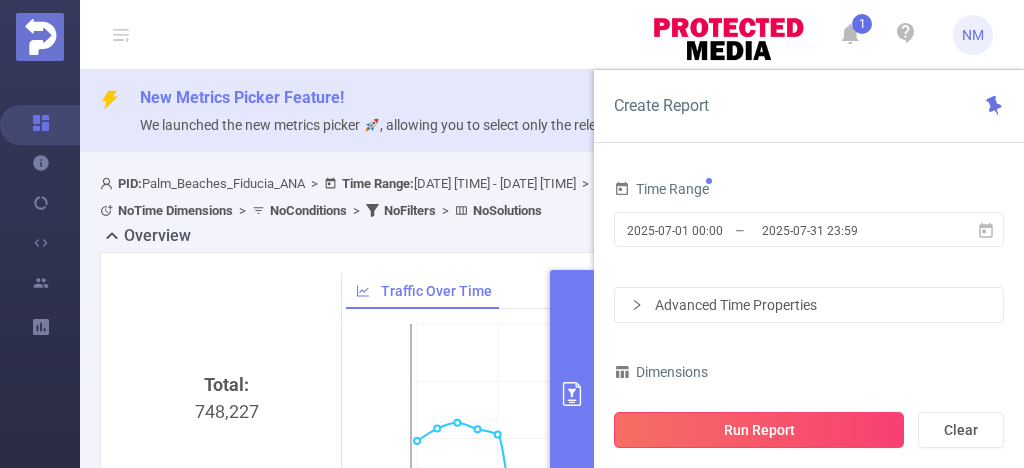 click on "Run Report" at bounding box center (759, 430) 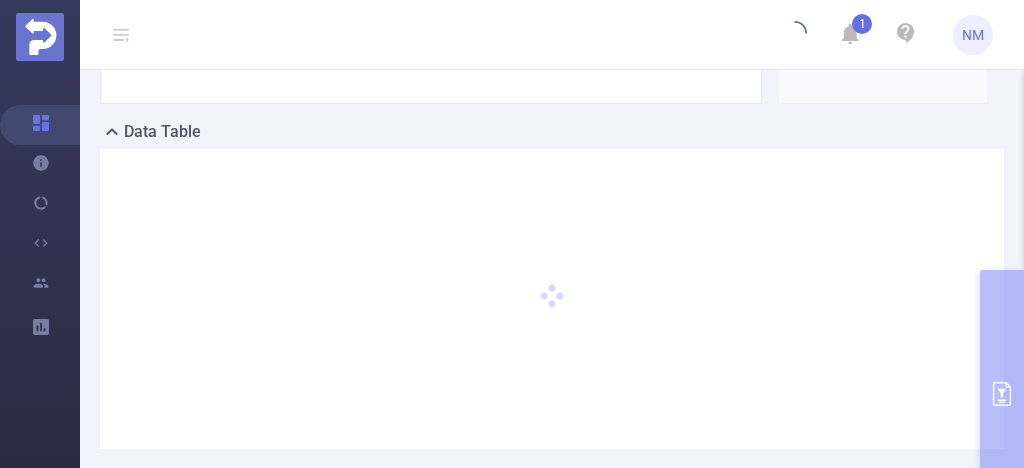 scroll, scrollTop: 527, scrollLeft: 0, axis: vertical 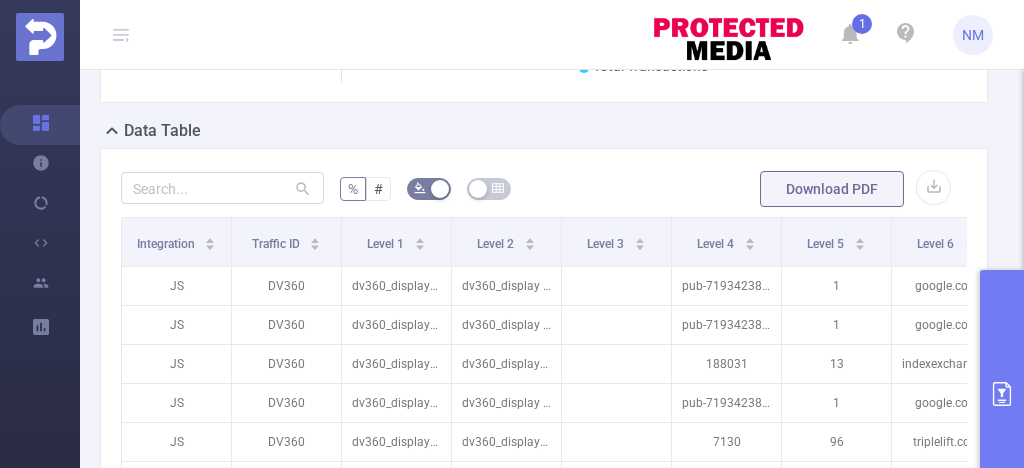 click at bounding box center [1002, 394] 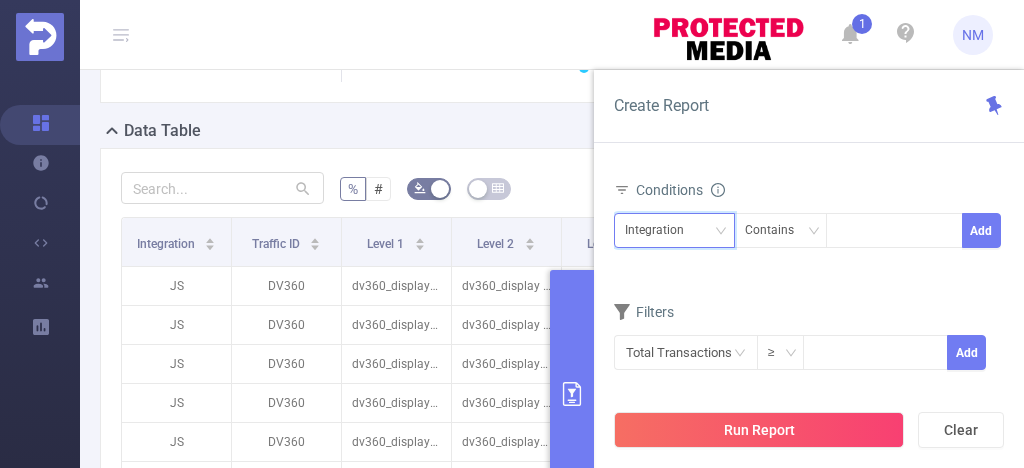 click on "Integration" at bounding box center (661, 230) 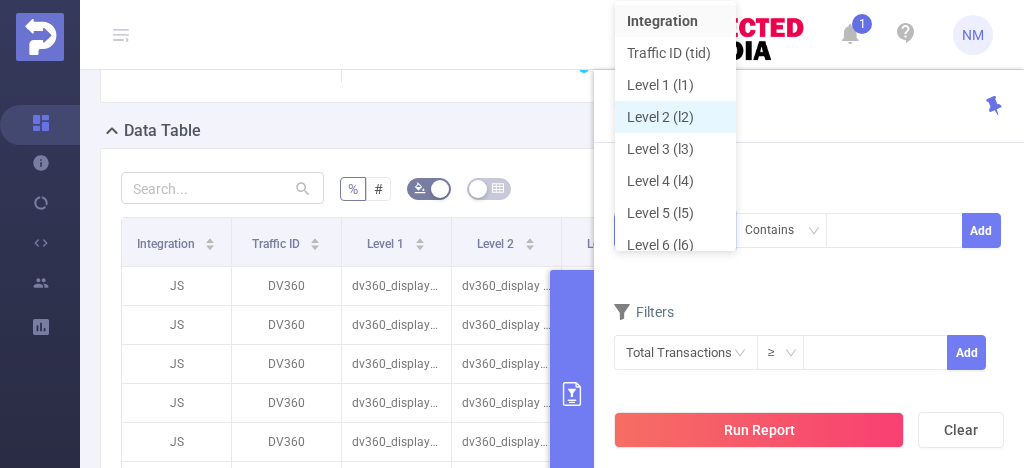 click on "Level 2 (l2)" at bounding box center [675, 117] 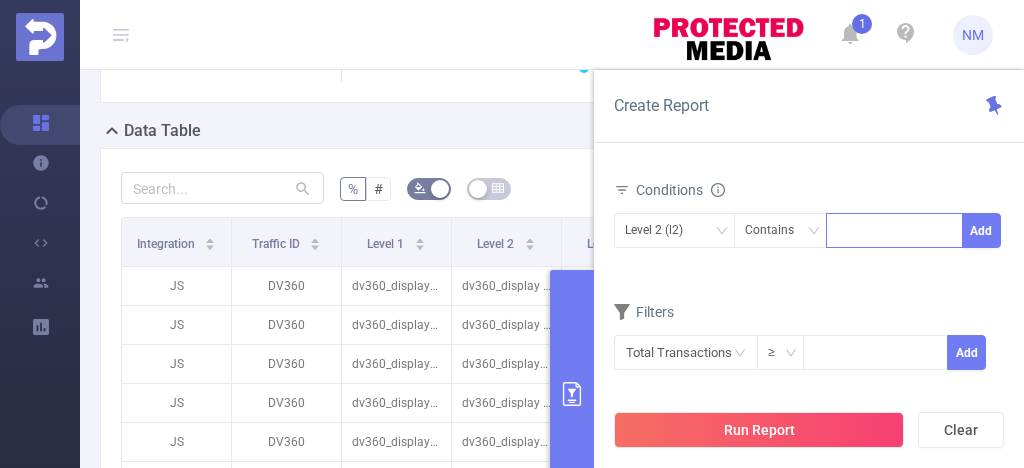 click at bounding box center (894, 230) 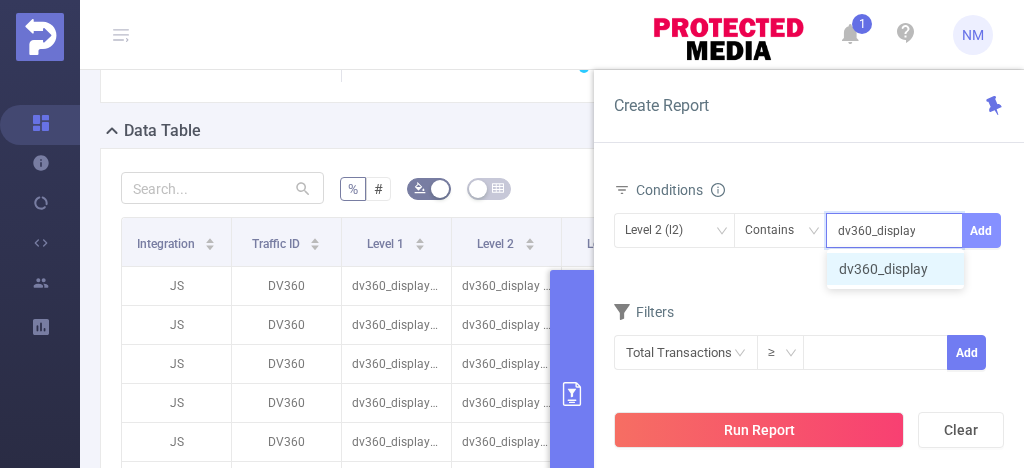 type on "dv360_display" 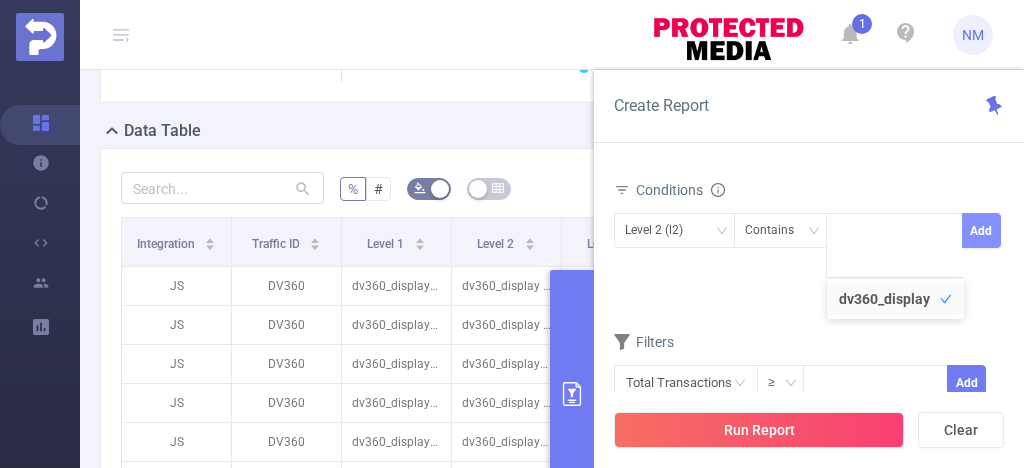 click on "Add" at bounding box center [981, 230] 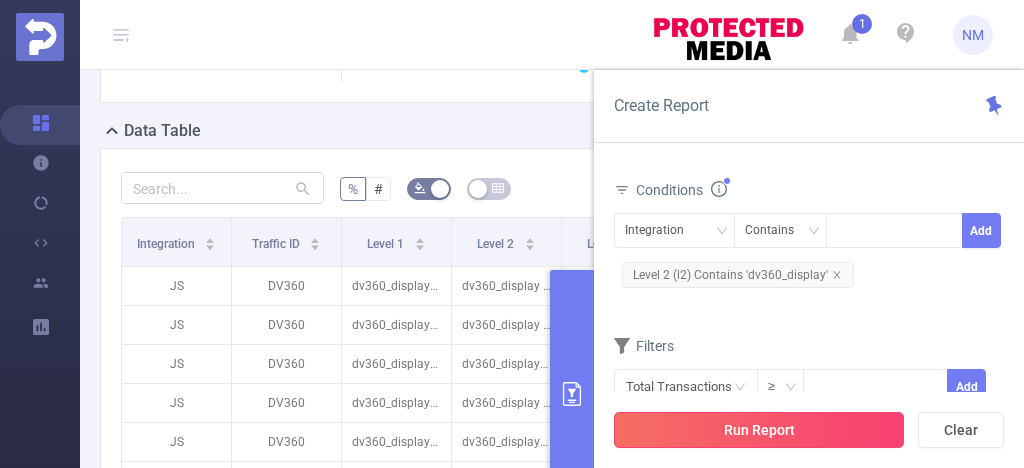 click on "Run Report" at bounding box center (759, 430) 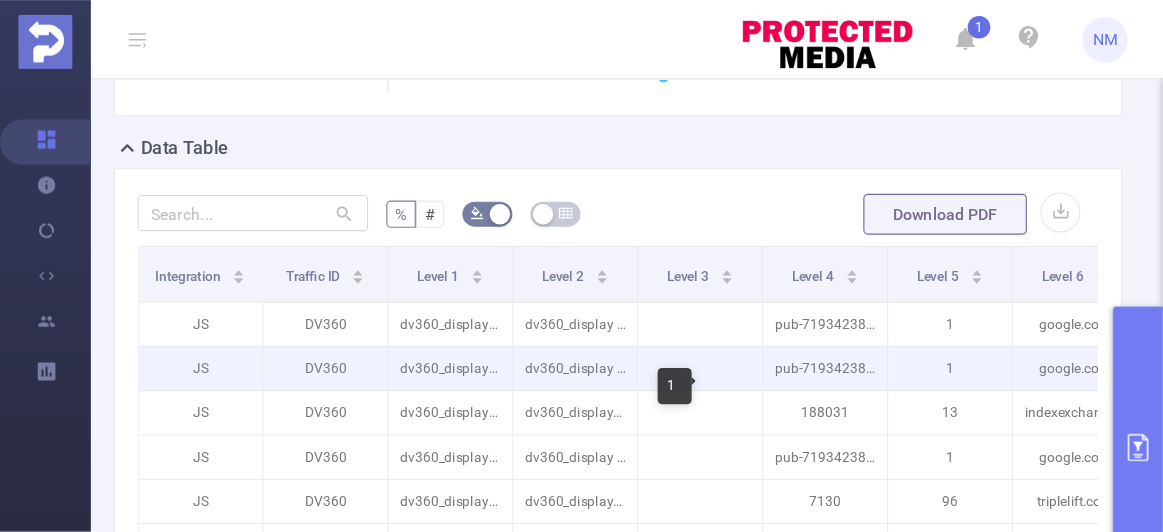 scroll, scrollTop: 0, scrollLeft: 160, axis: horizontal 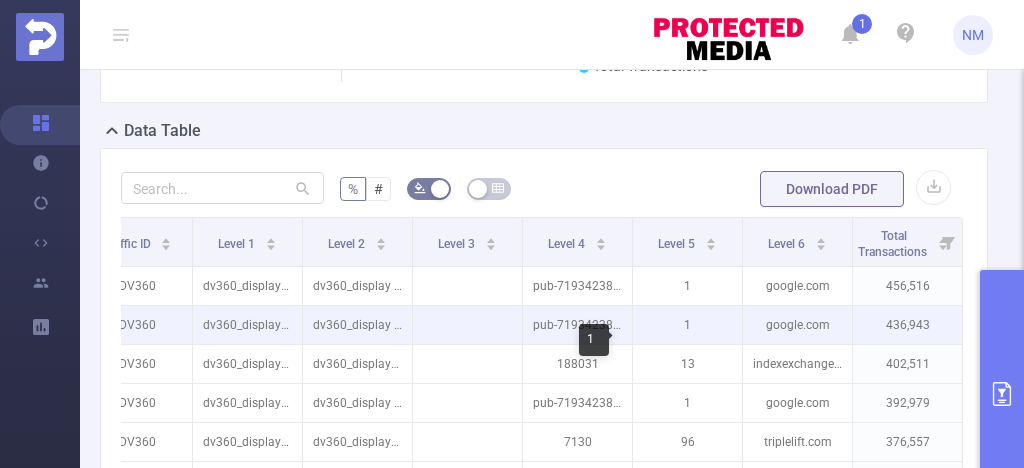 type 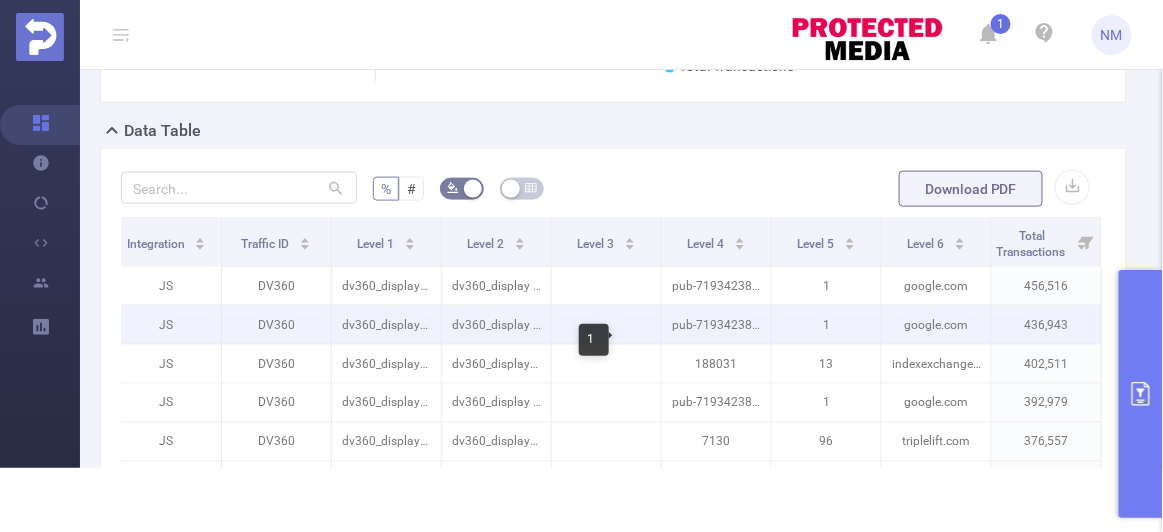 scroll, scrollTop: 527, scrollLeft: 0, axis: vertical 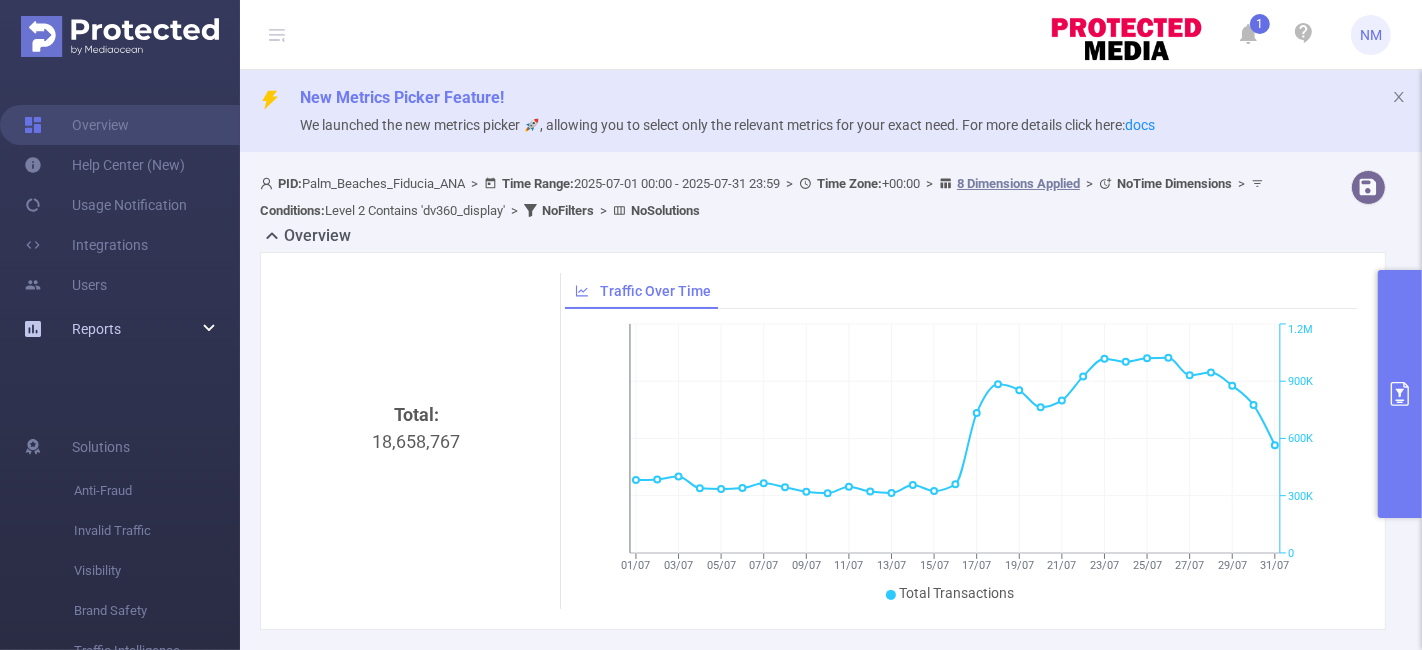 click on "Reports" at bounding box center [120, 329] 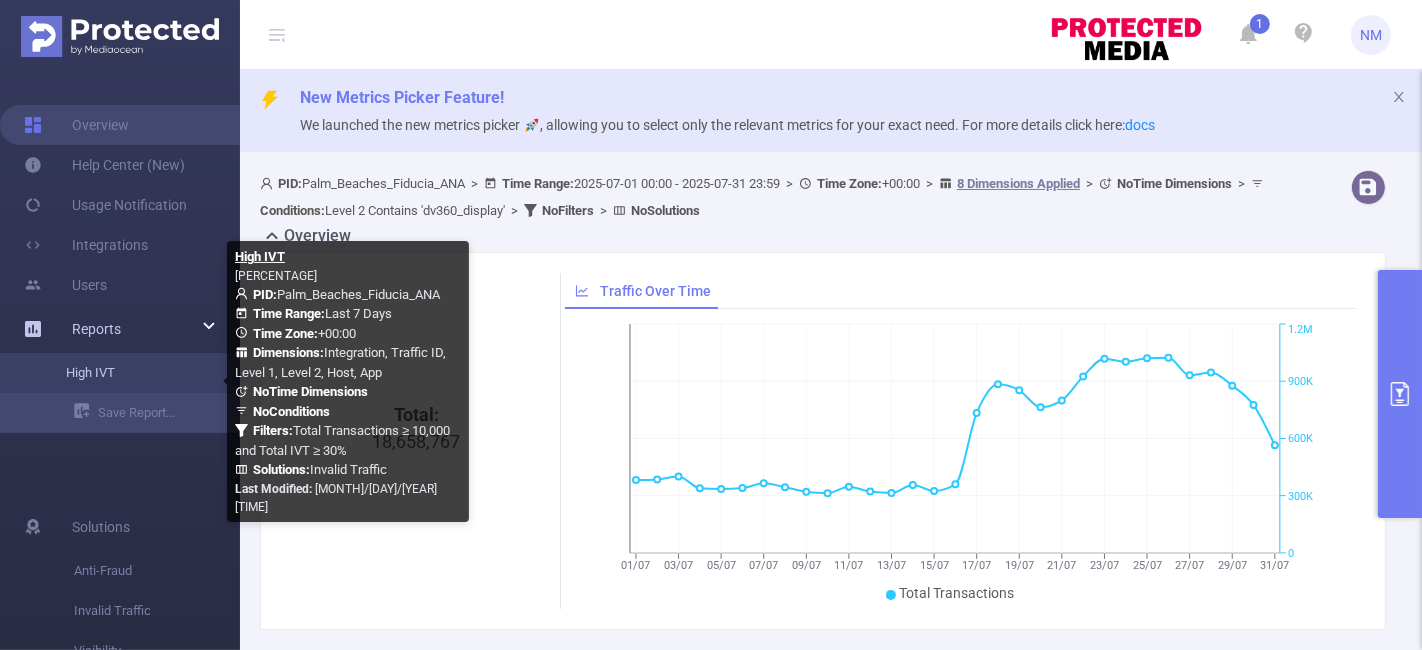 click on "High IVT" at bounding box center (128, 373) 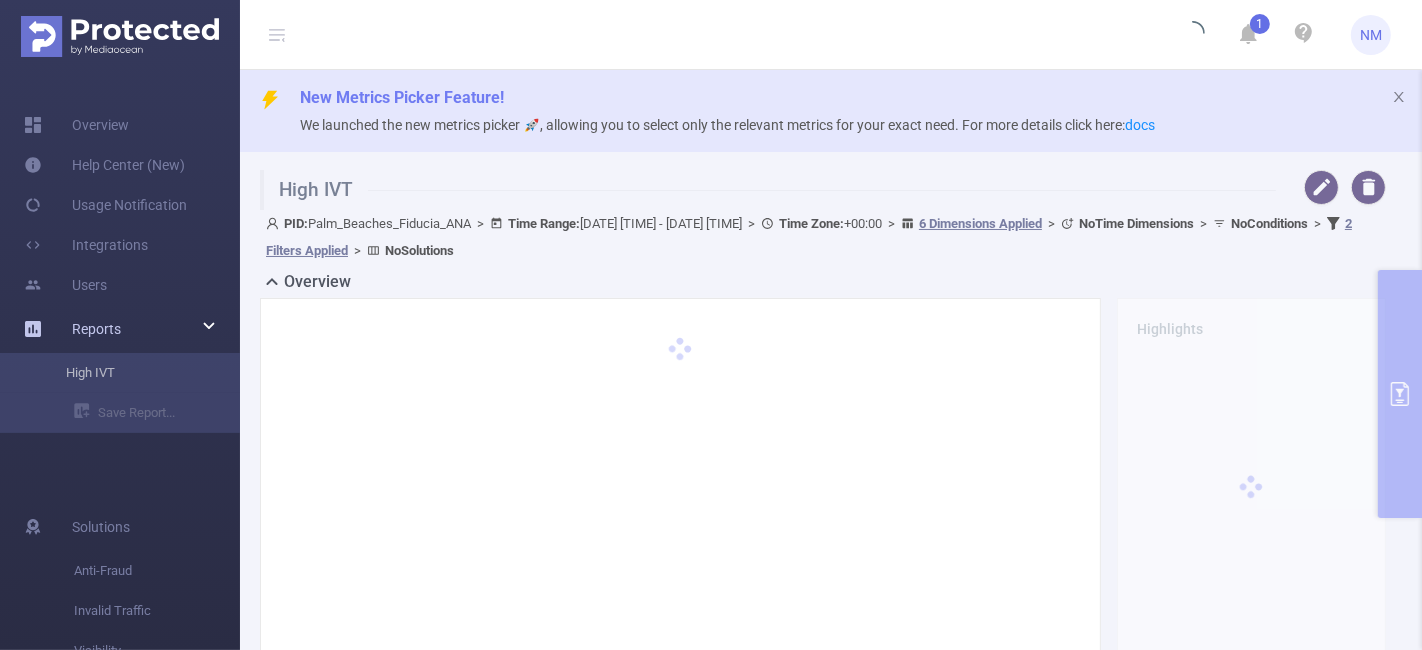 type on "[DATE] [TIME]" 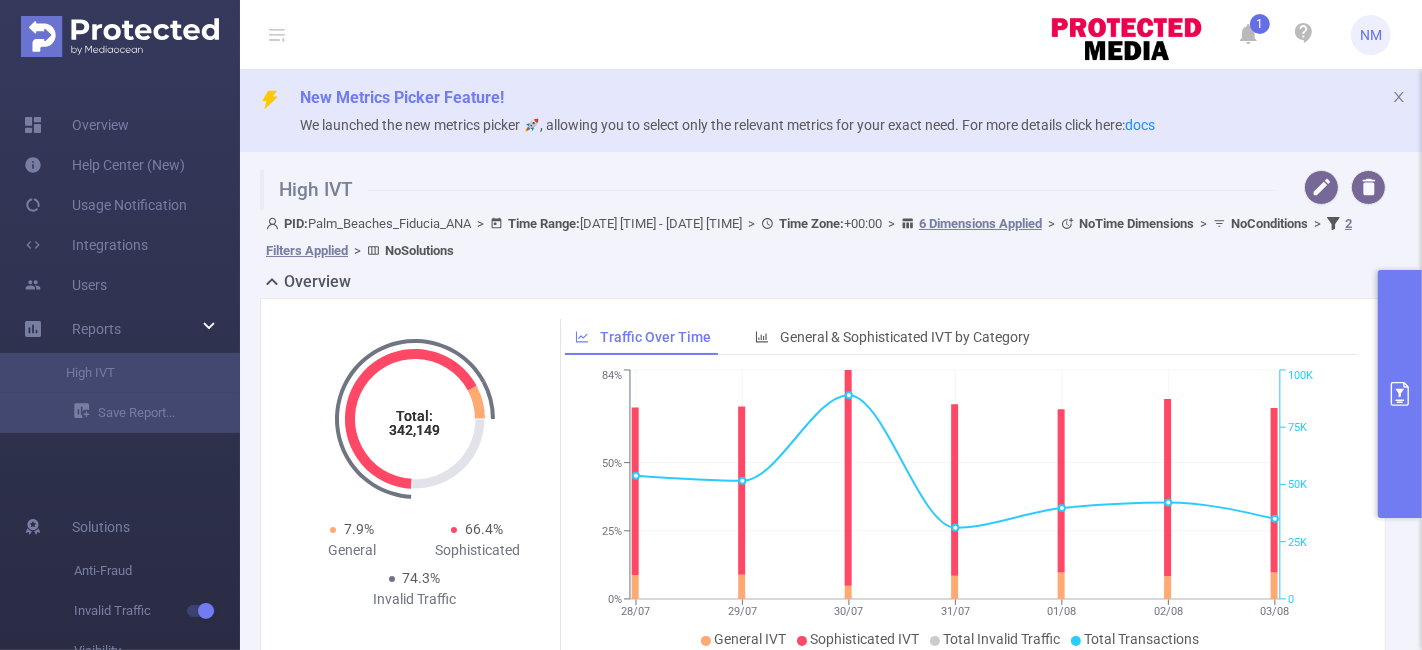 click at bounding box center (1400, 394) 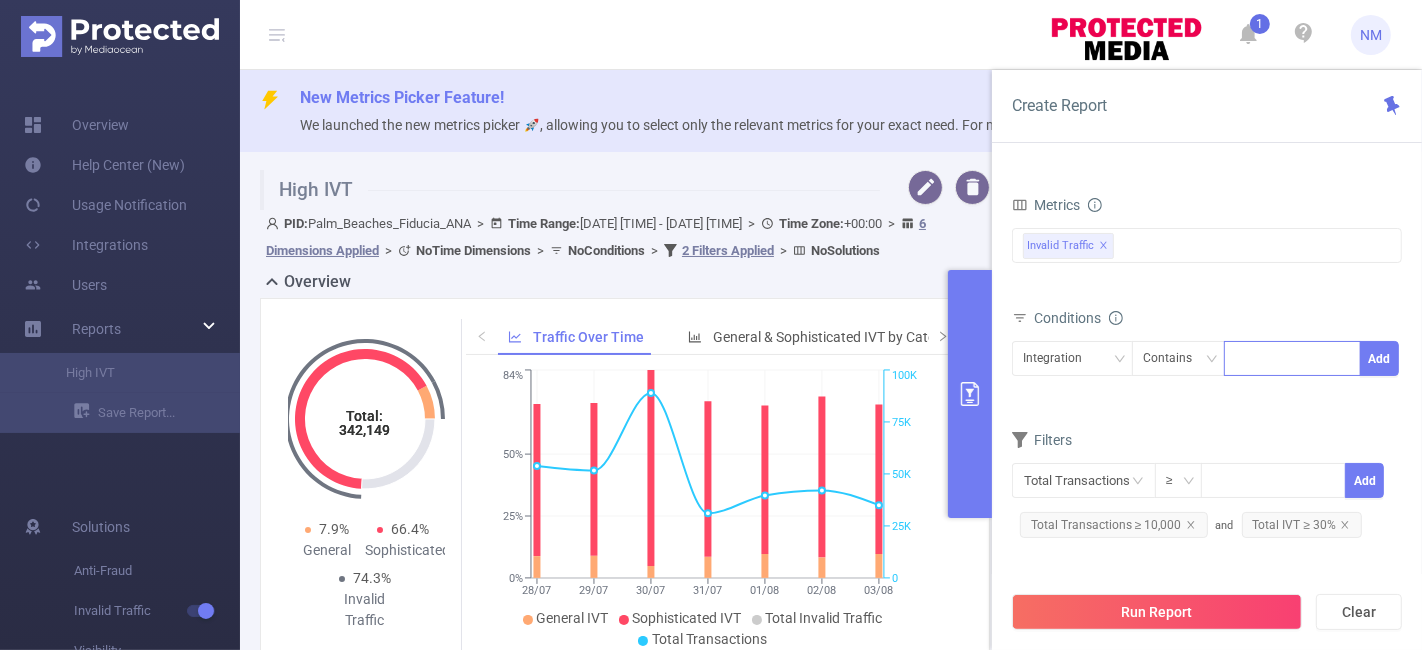 click at bounding box center (1292, 358) 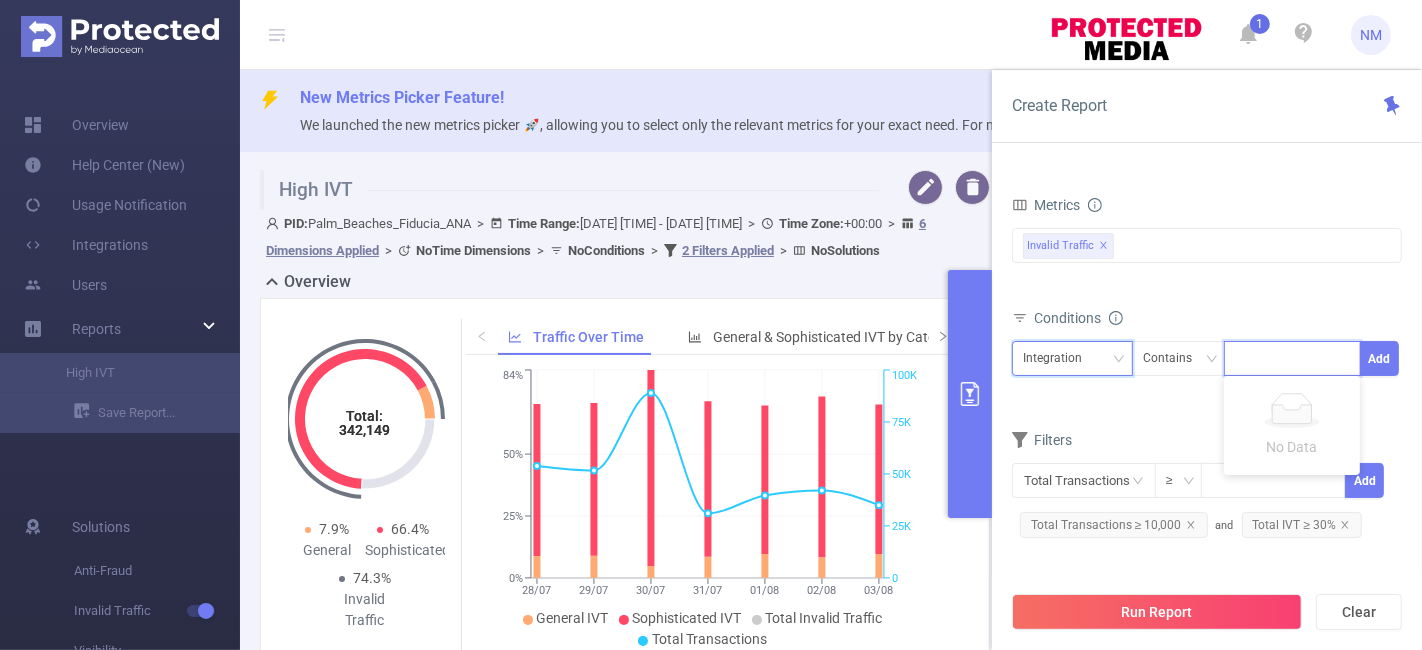 click on "Integration" at bounding box center [1059, 358] 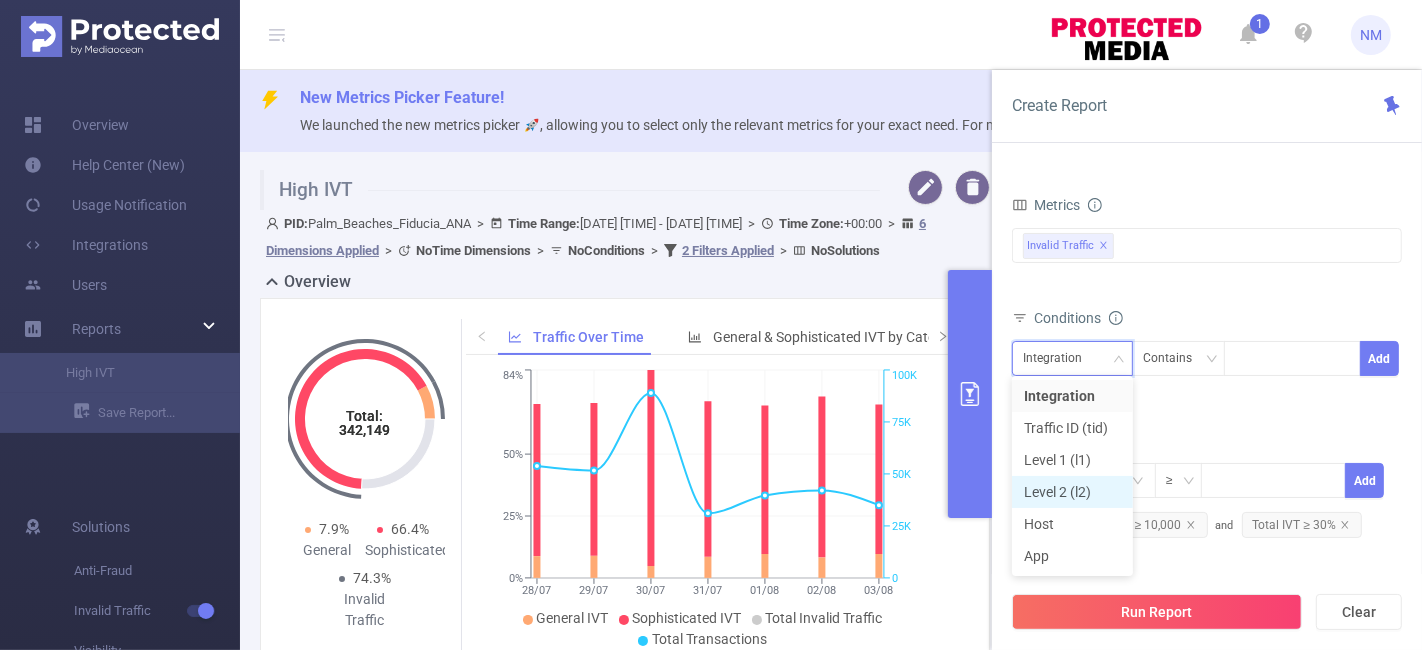 click on "Level 2 (l2)" at bounding box center [1072, 492] 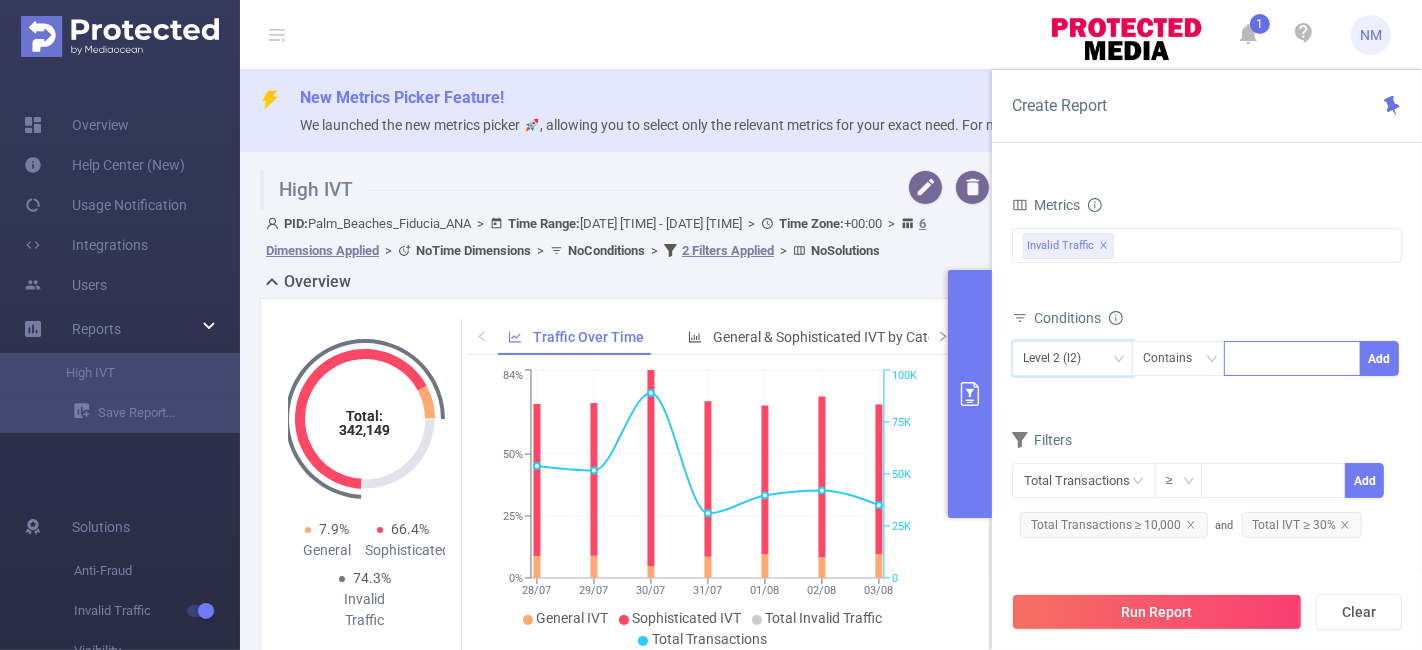 click at bounding box center [1292, 358] 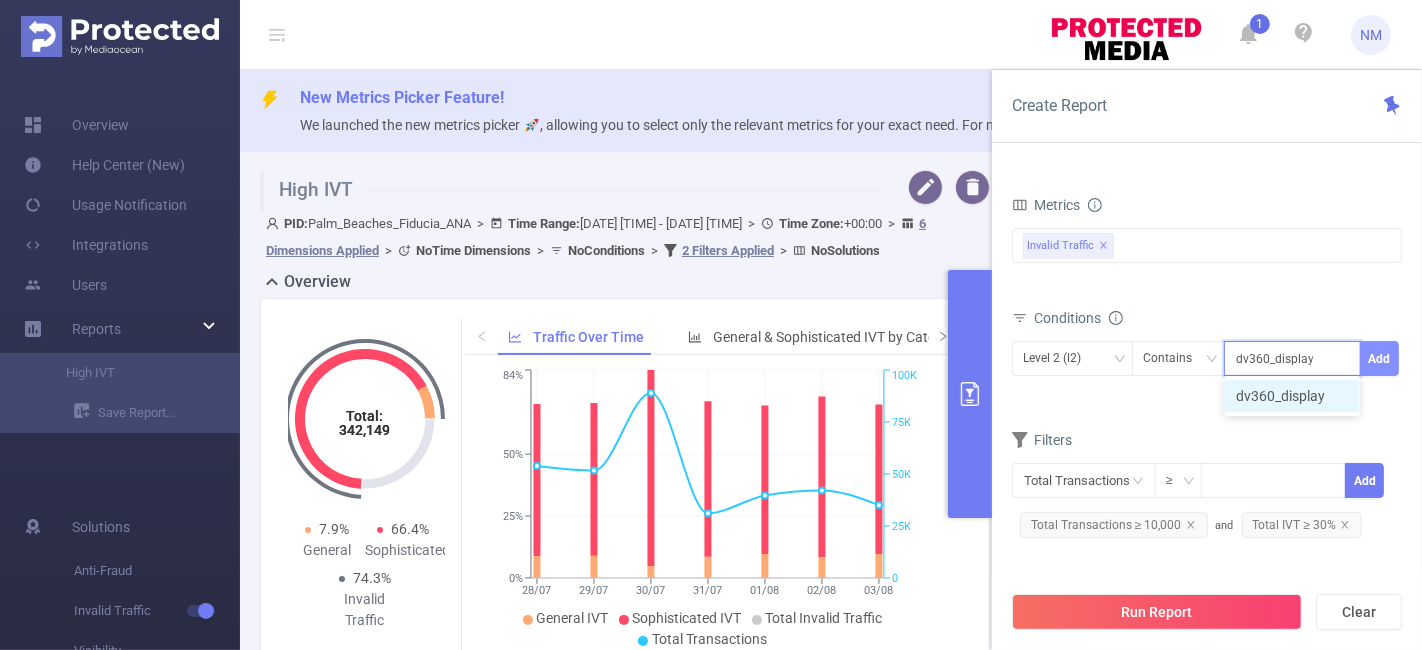 type on "dv360_display" 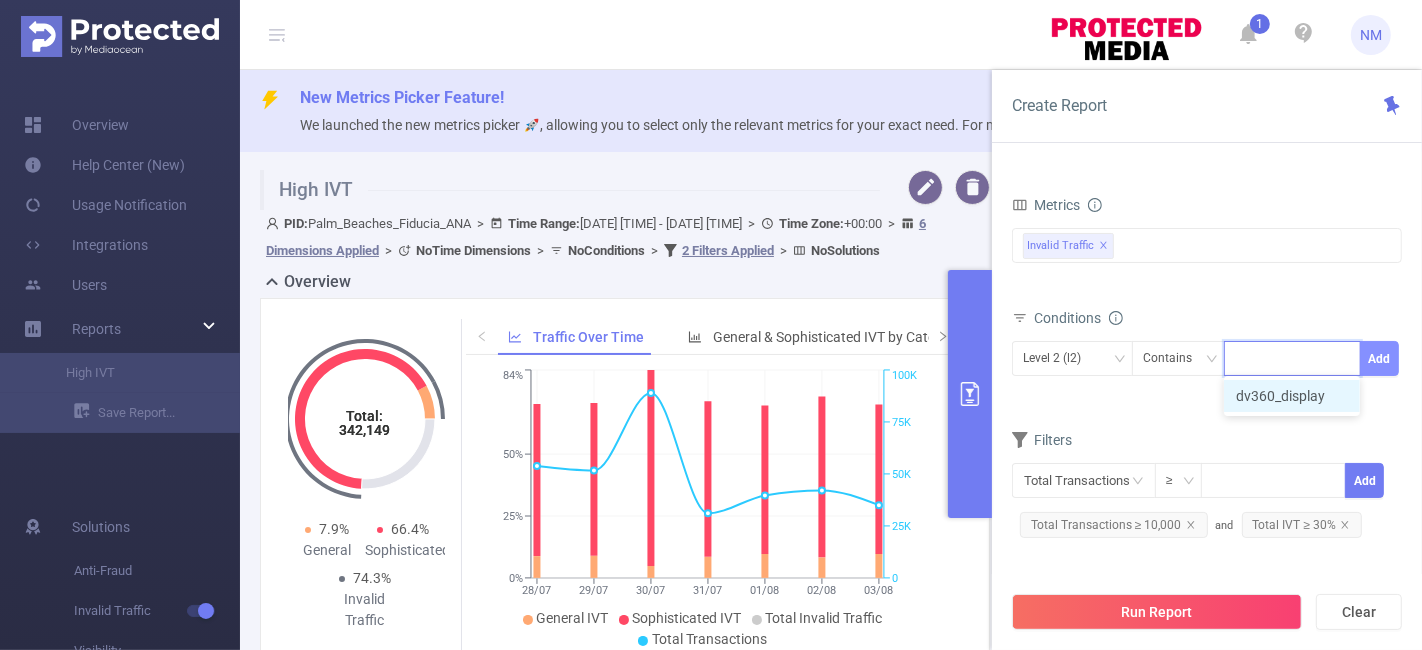 click on "Add" at bounding box center [1379, 358] 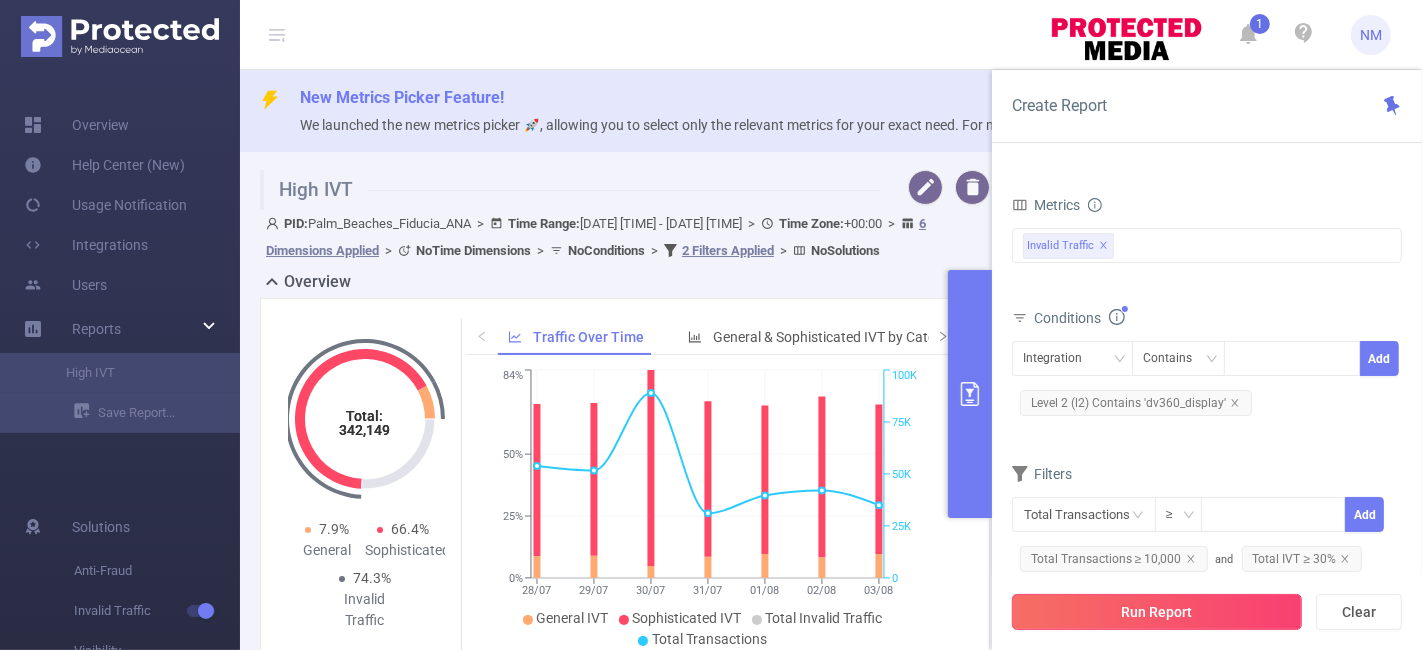 click on "Run Report" at bounding box center (1157, 612) 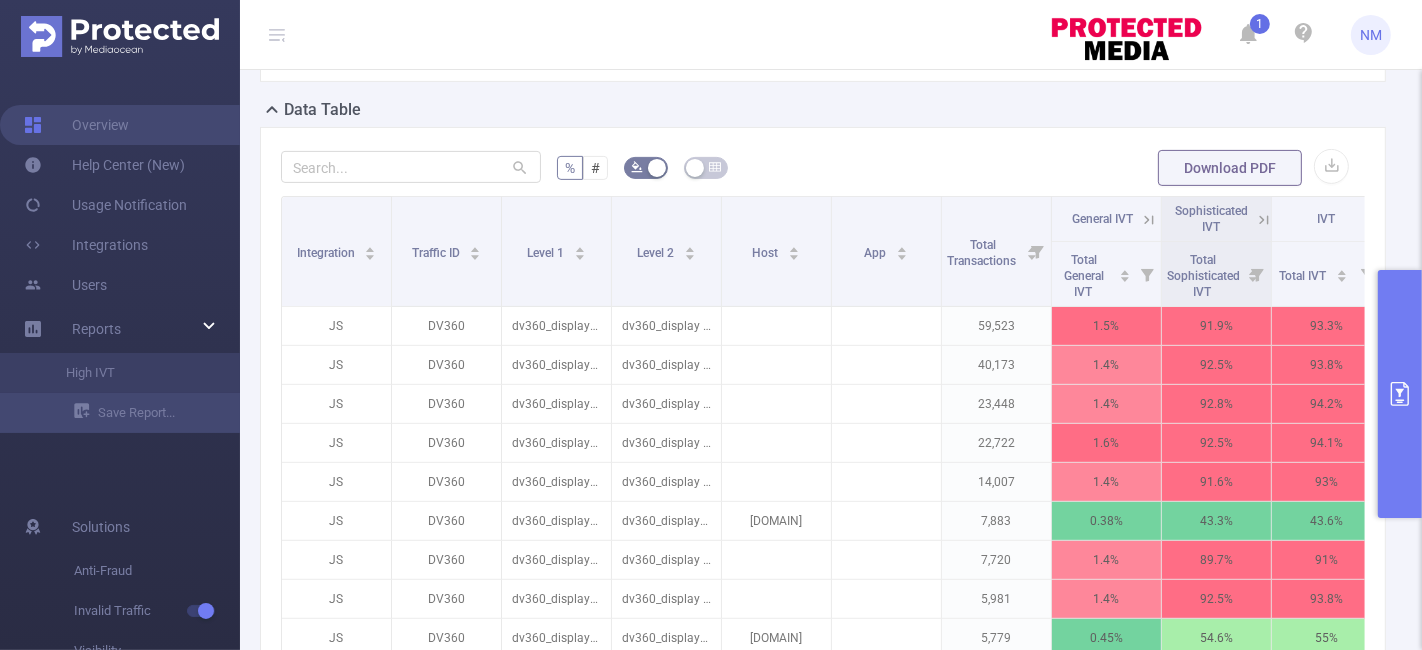 scroll, scrollTop: 546, scrollLeft: 0, axis: vertical 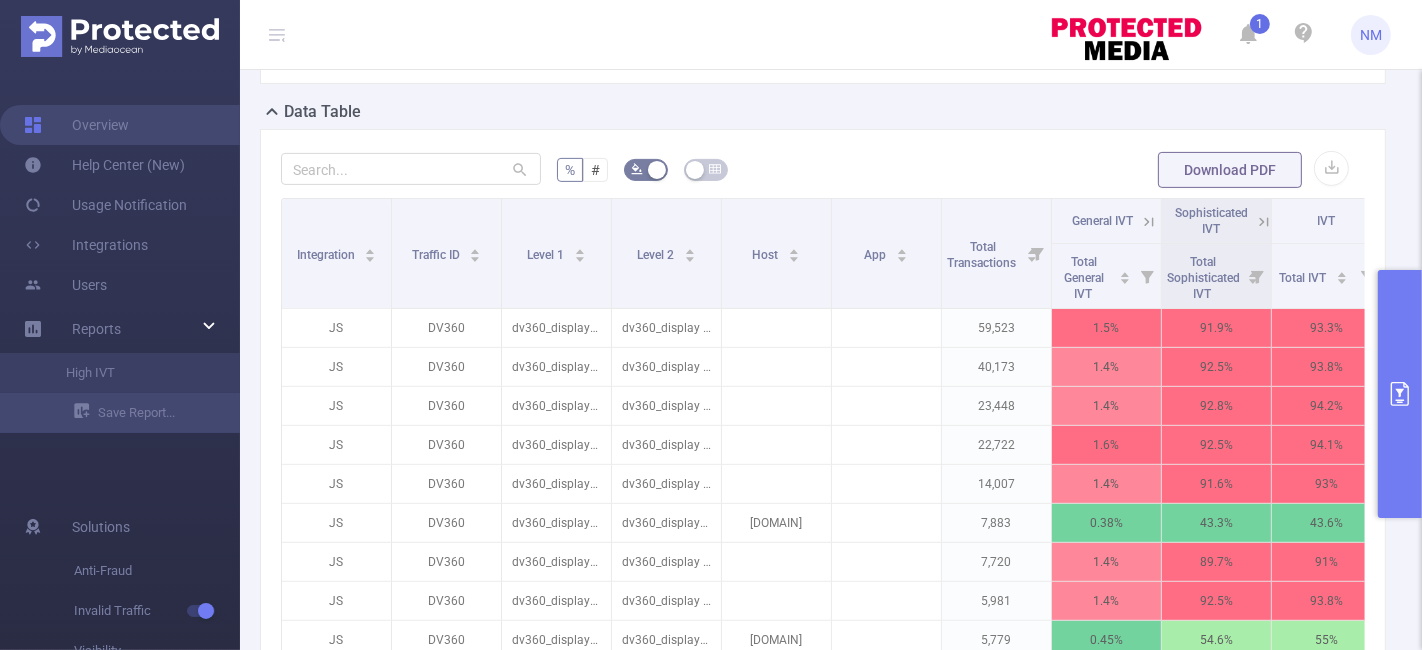 click at bounding box center (1400, 394) 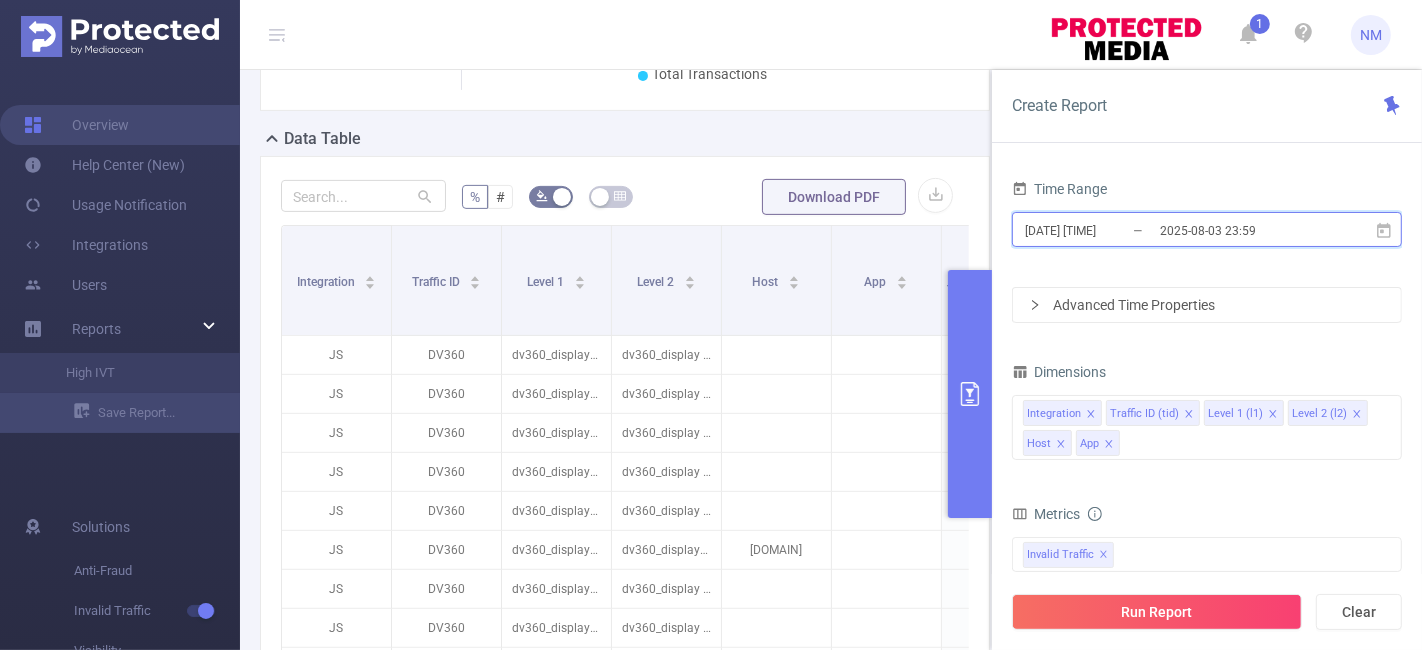 click 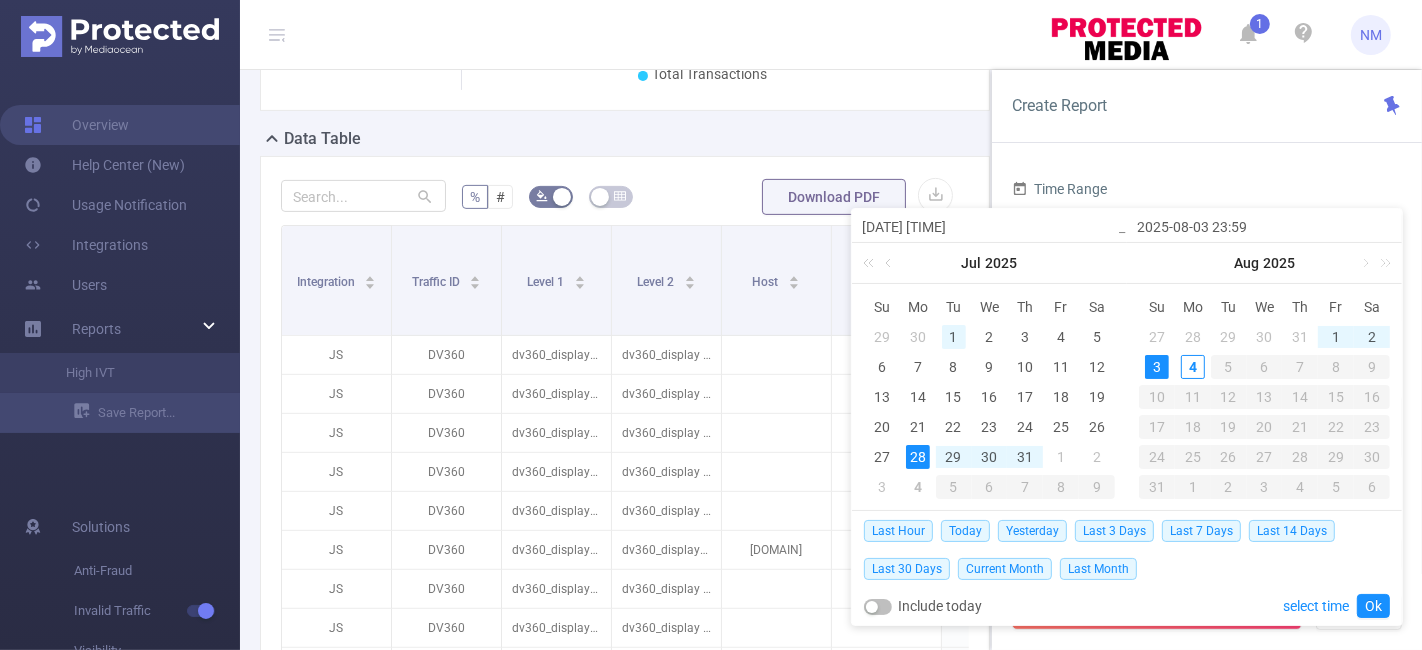 click on "1" at bounding box center (954, 337) 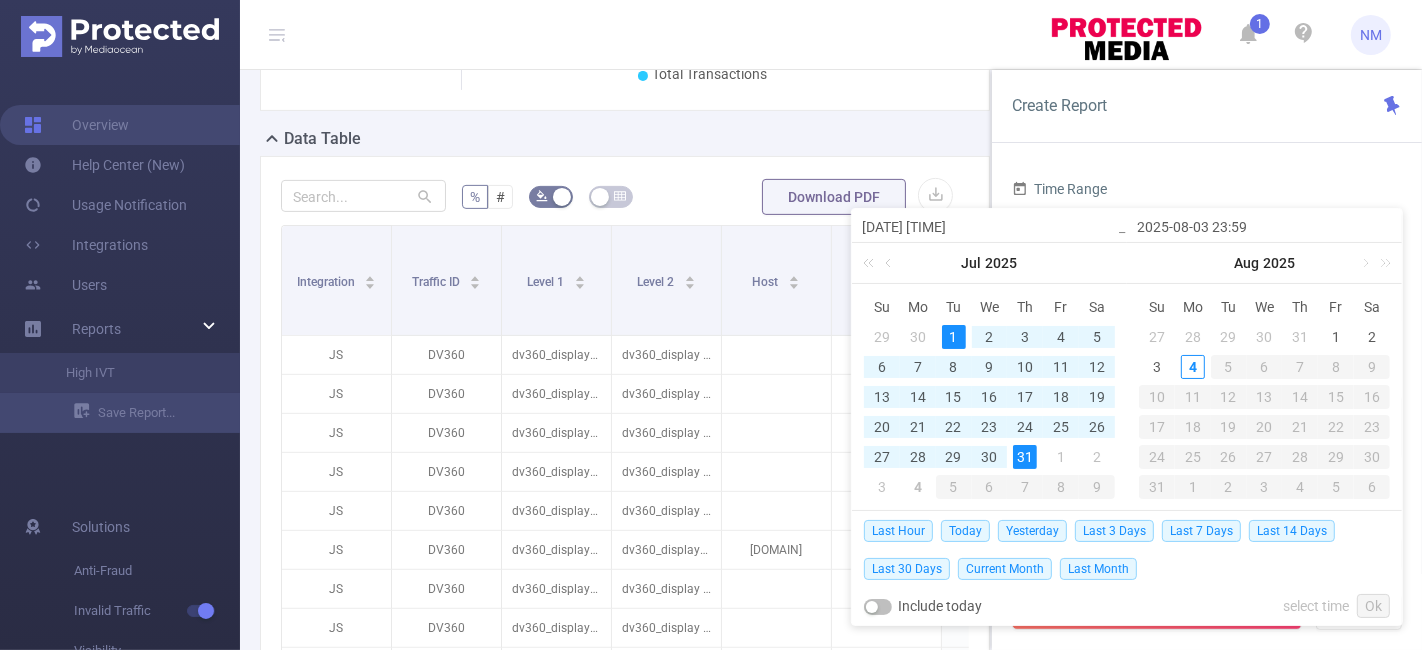 click on "31" at bounding box center [1025, 457] 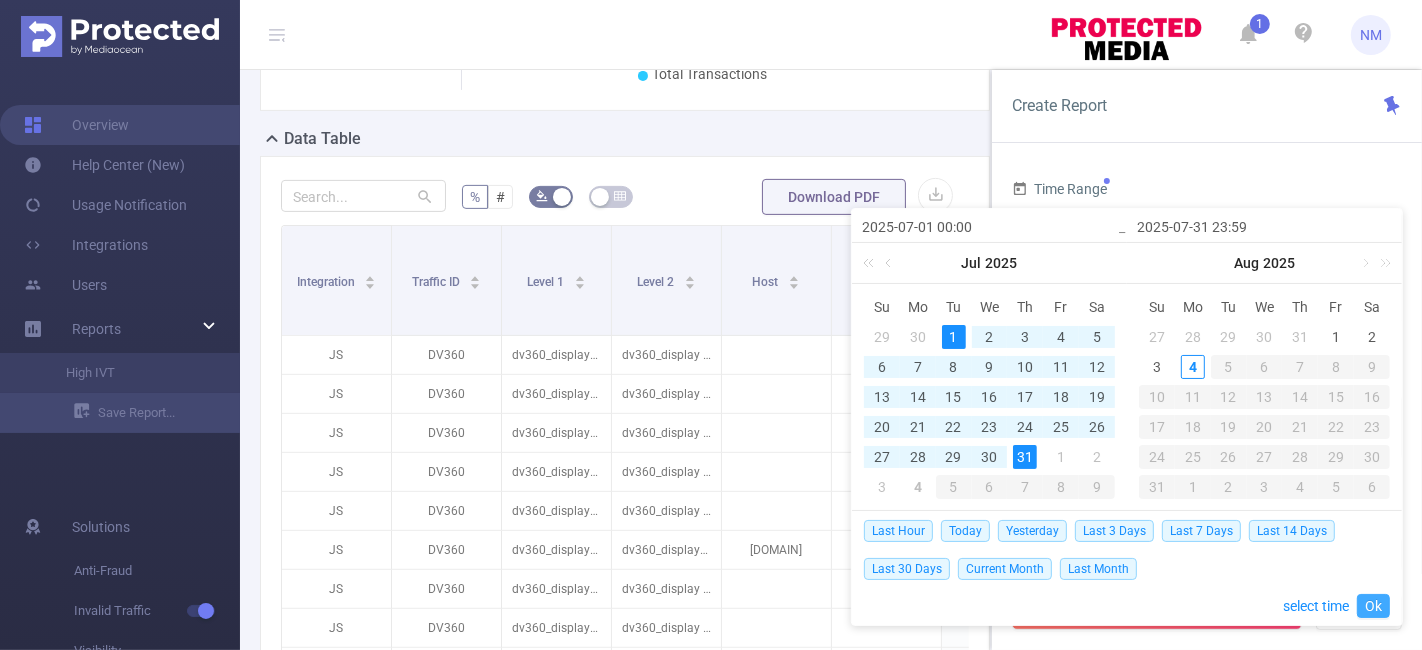 click on "Ok" at bounding box center [1373, 606] 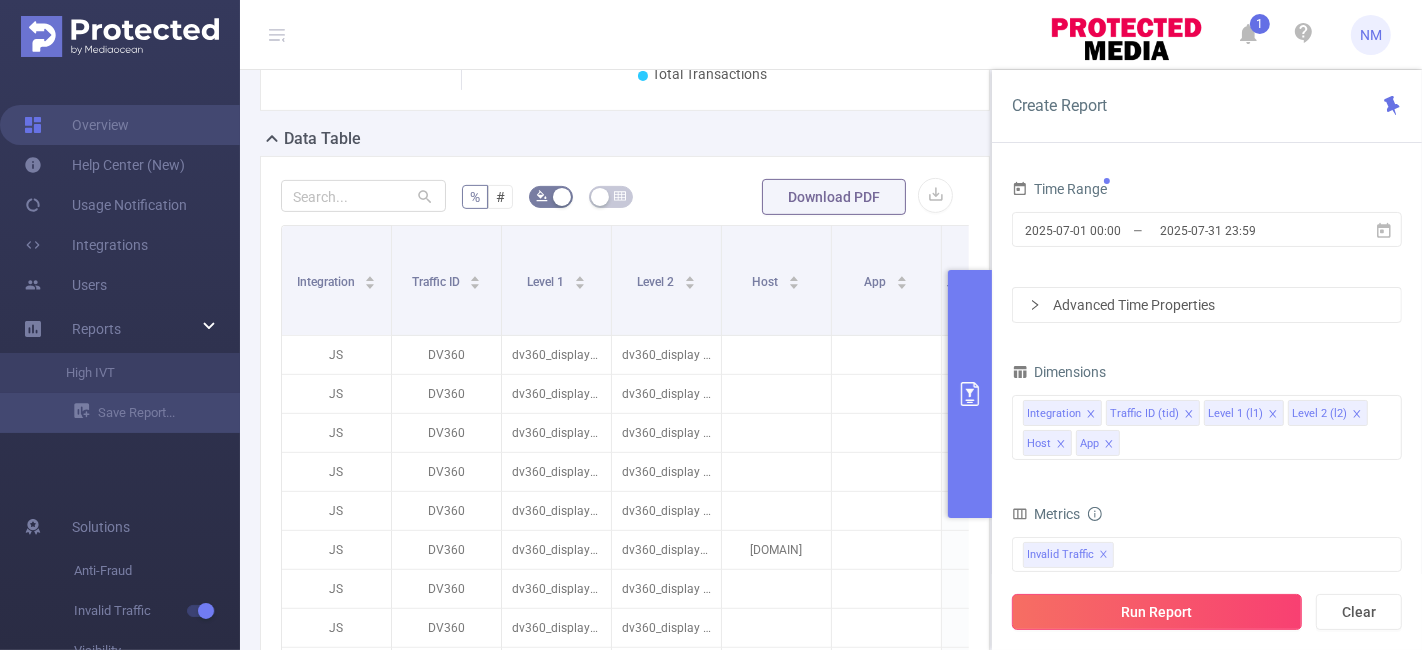 click on "Run Report" at bounding box center (1157, 612) 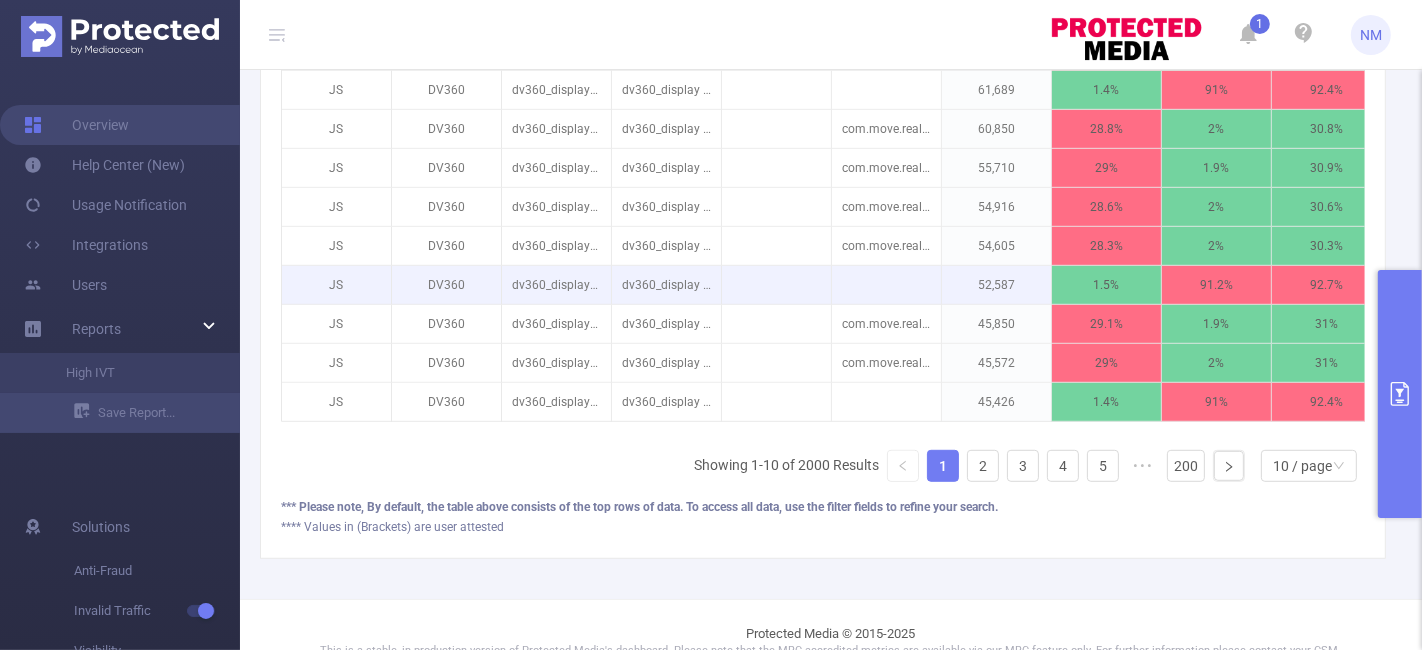 scroll, scrollTop: 868, scrollLeft: 0, axis: vertical 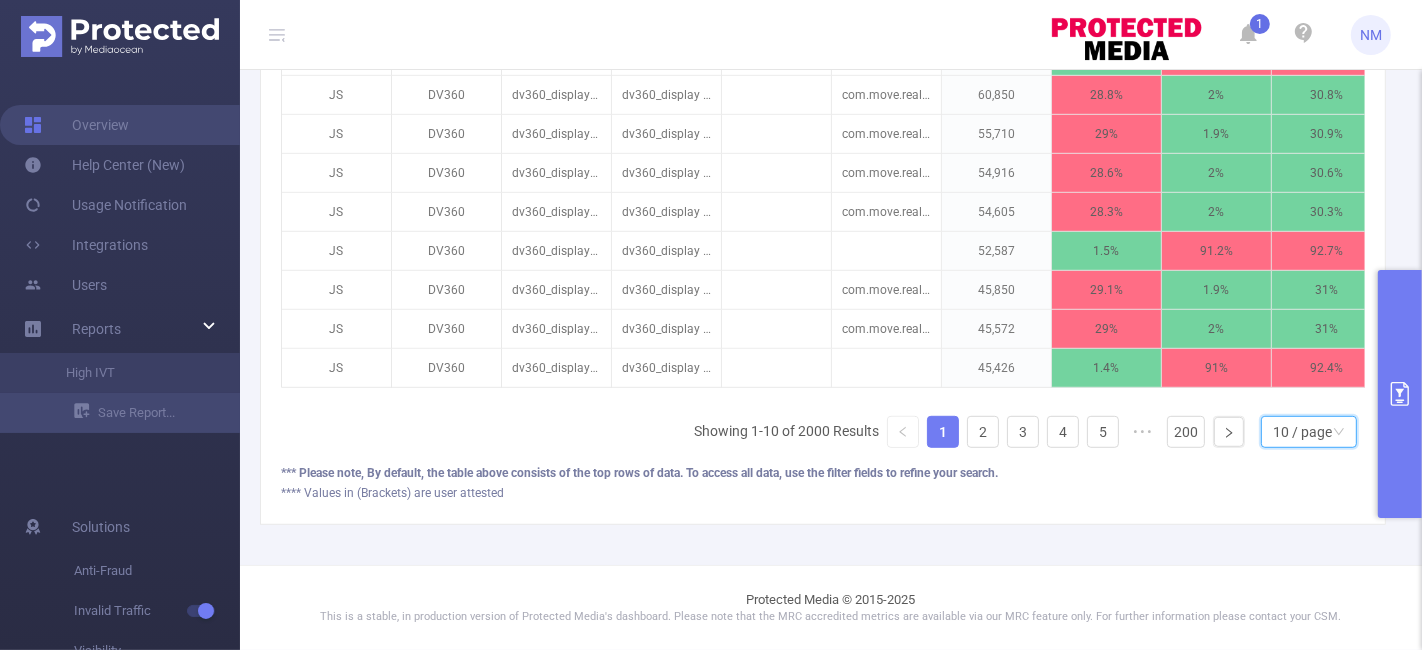 click on "10 / page" at bounding box center (1302, 432) 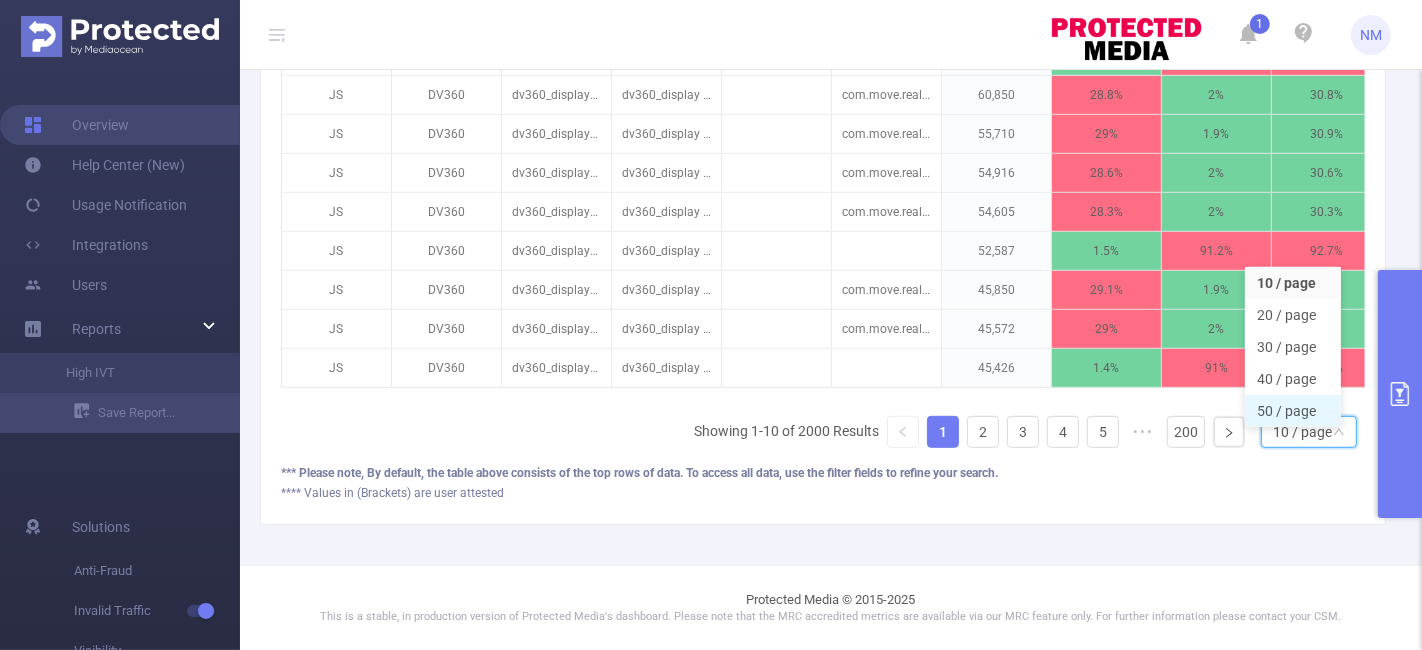 click on "50 / page" at bounding box center (1293, 411) 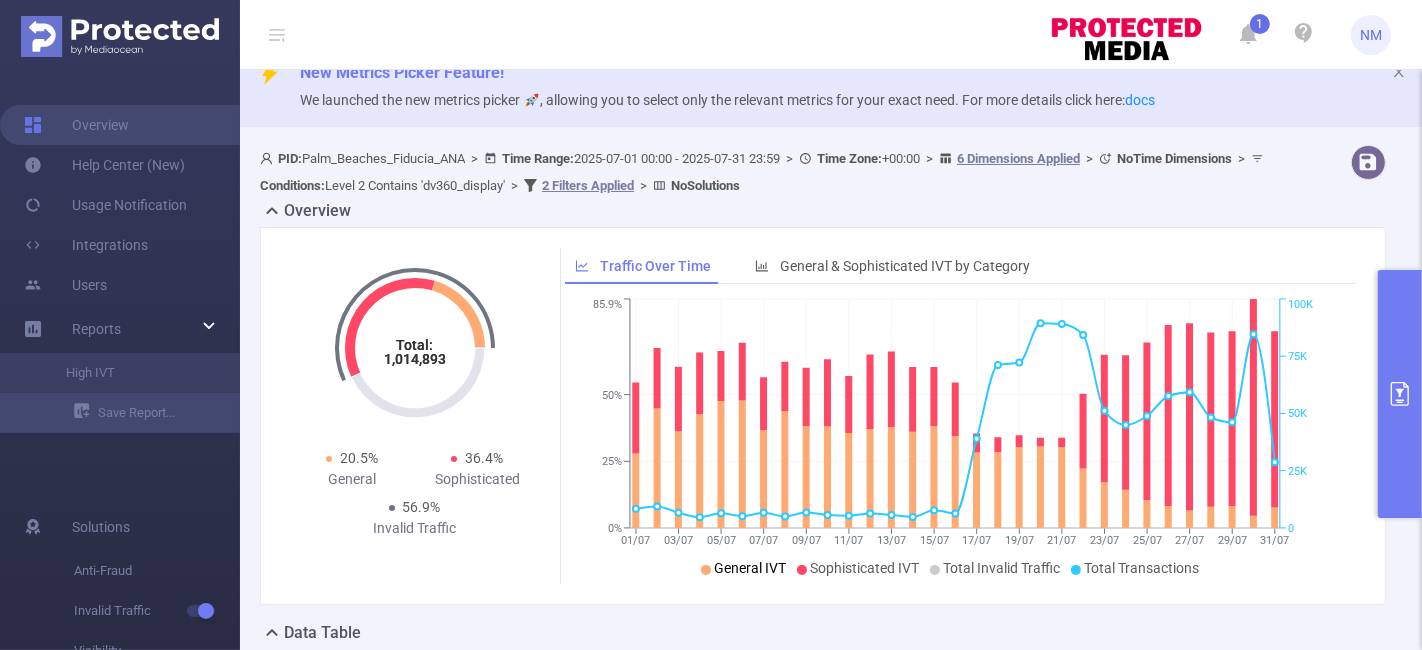 scroll, scrollTop: 0, scrollLeft: 0, axis: both 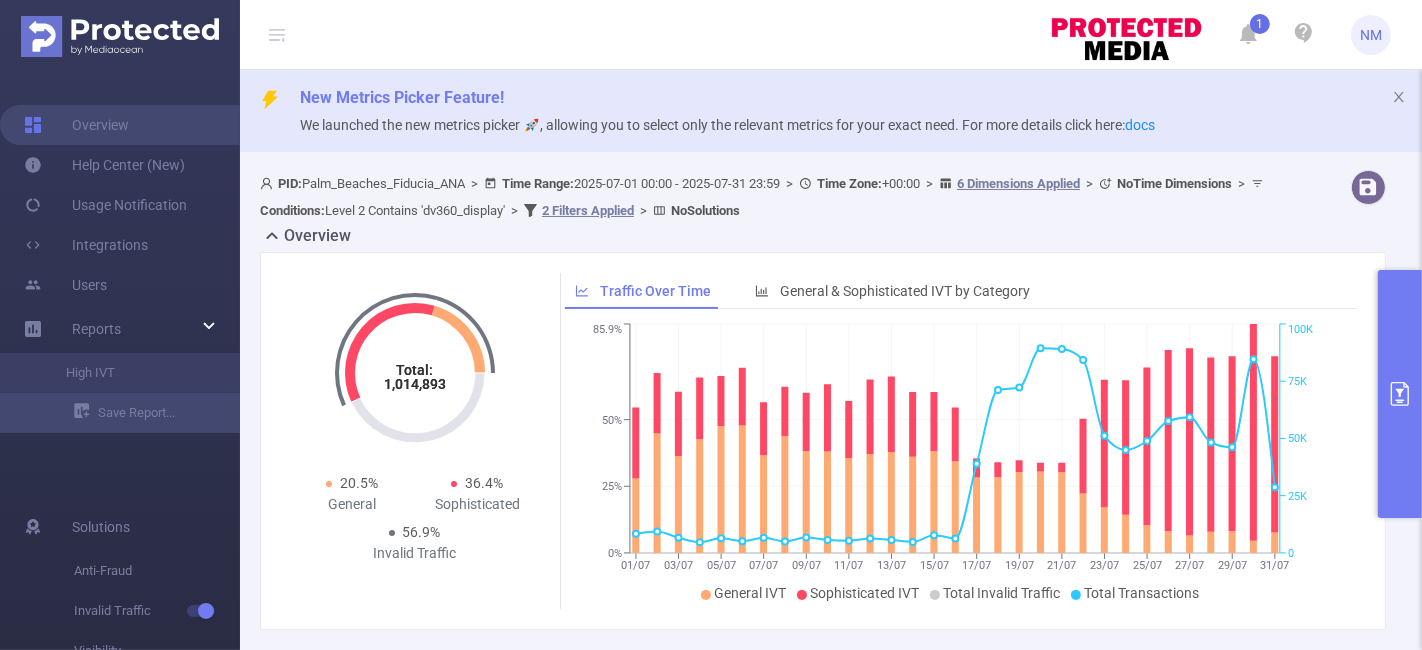 click at bounding box center (1400, 394) 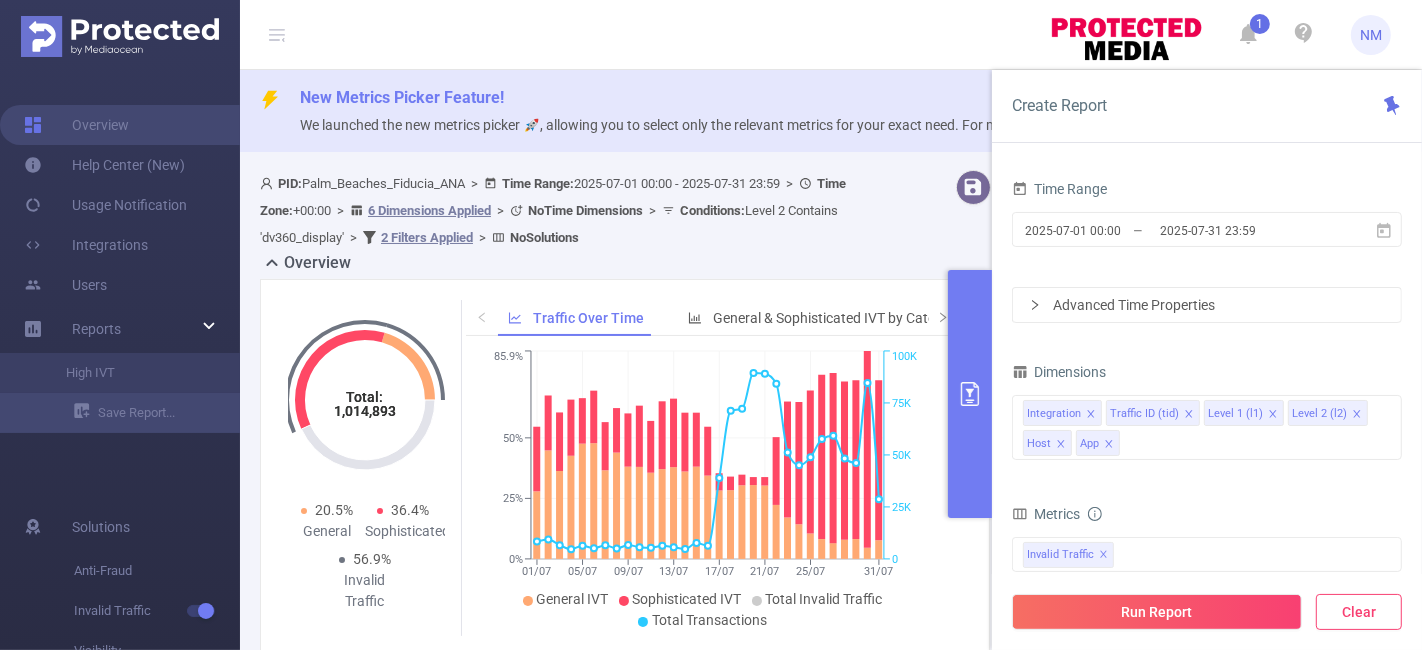click on "Clear" at bounding box center [1359, 612] 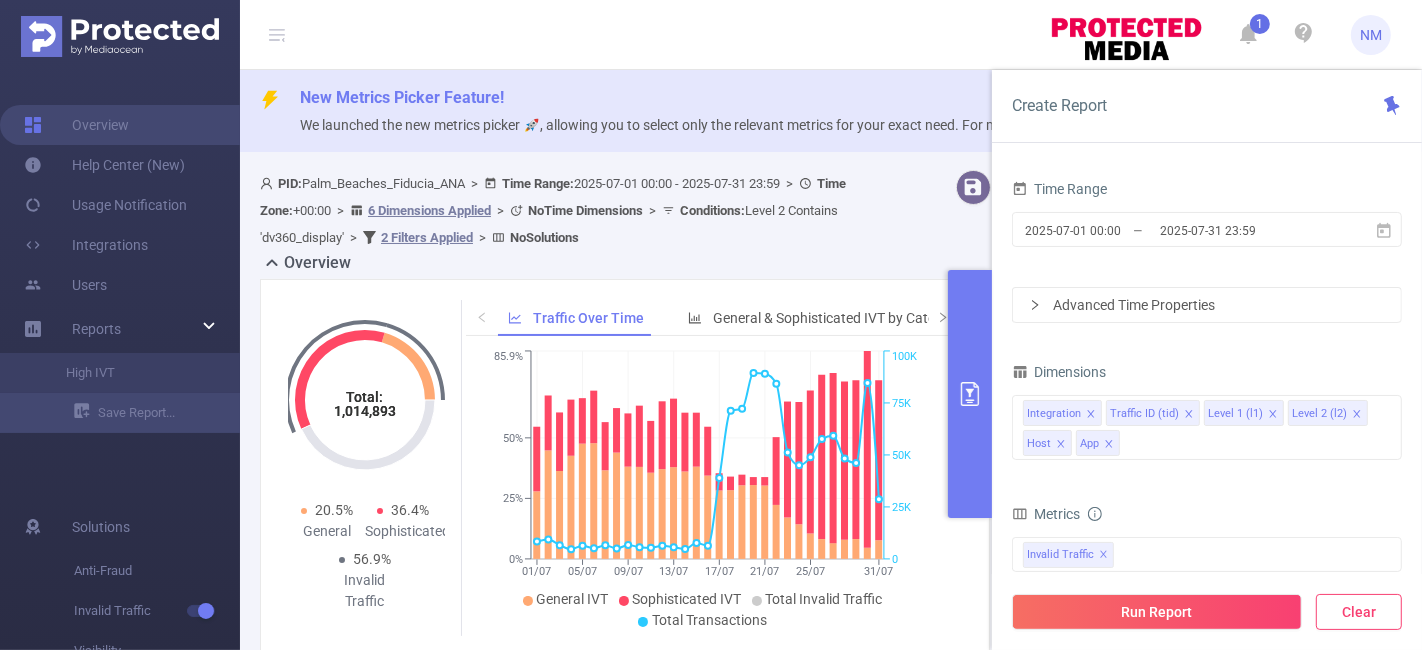 click on "Clear" at bounding box center (1359, 612) 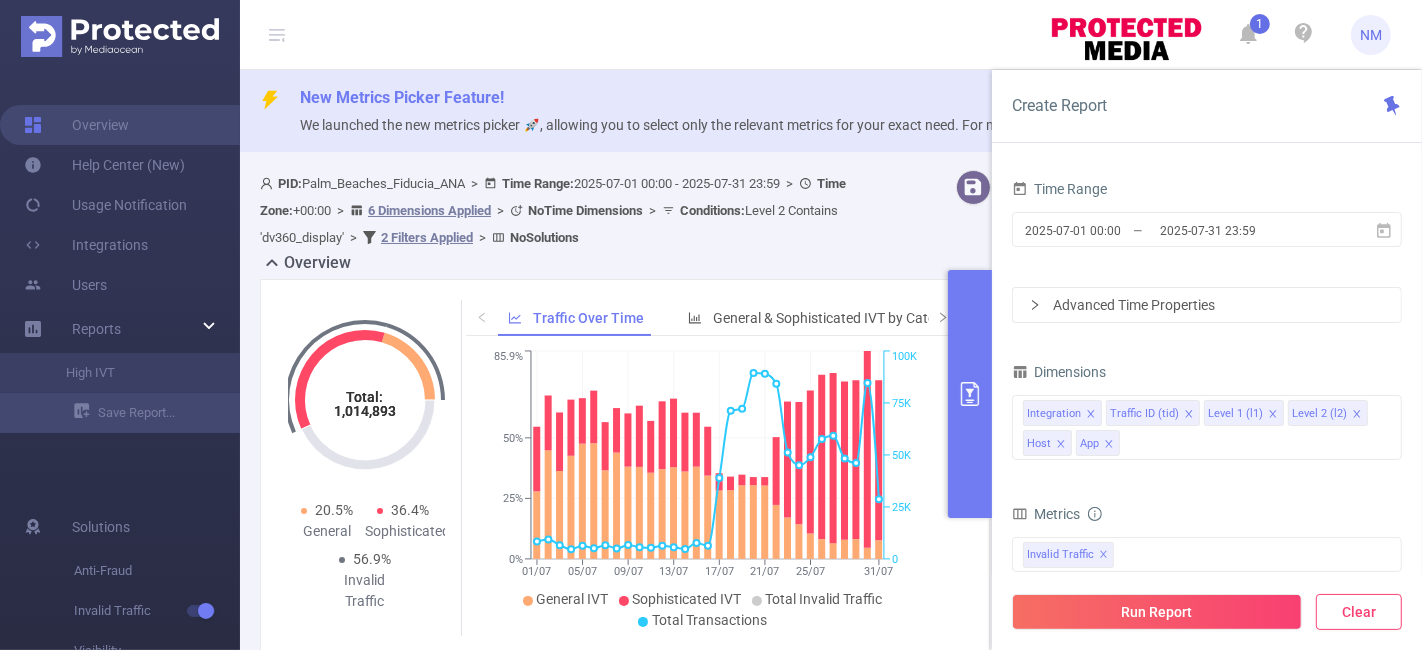 click on "Clear" at bounding box center (1359, 612) 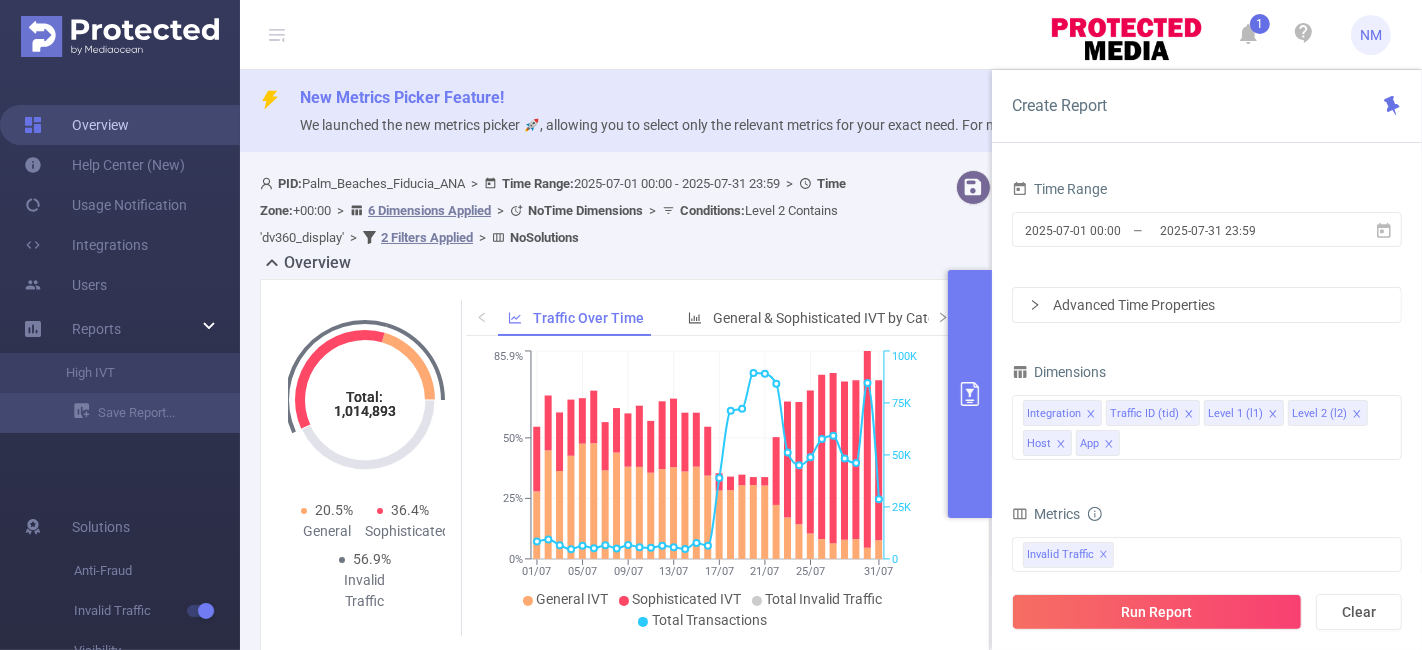 click on "Overview" at bounding box center [76, 125] 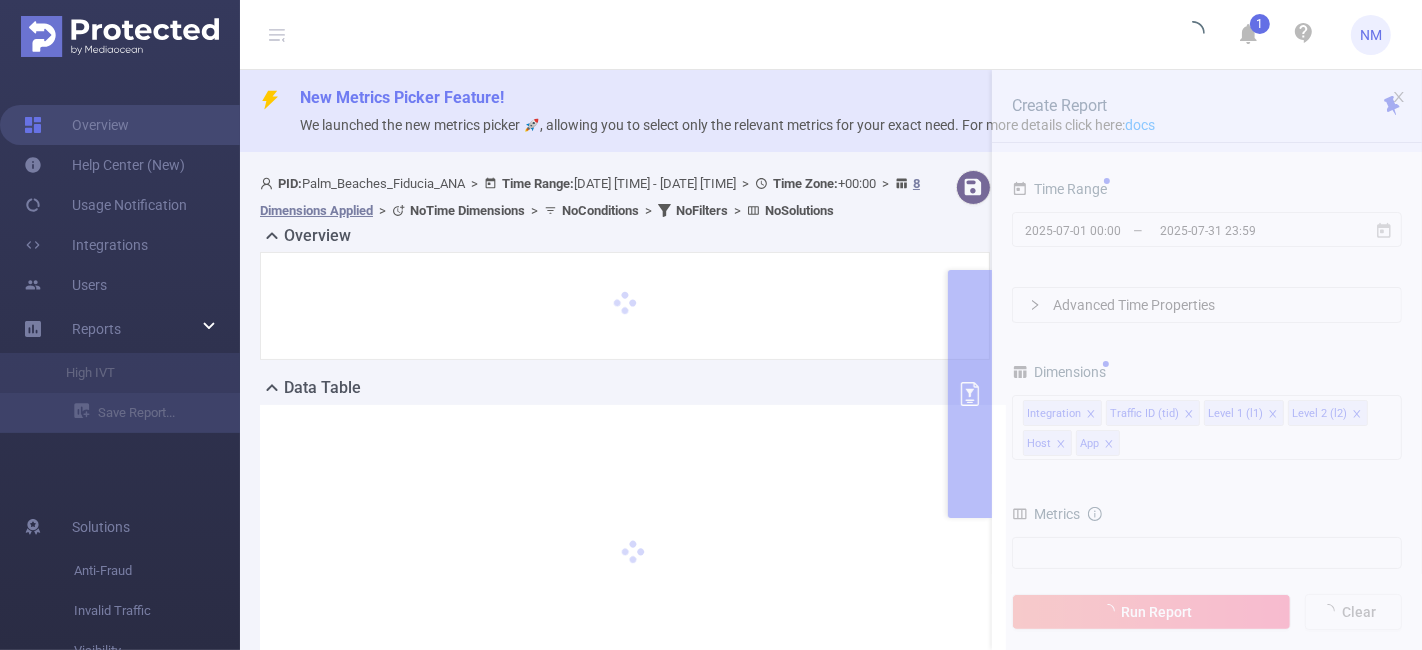 type on "[DATE] [TIME]" 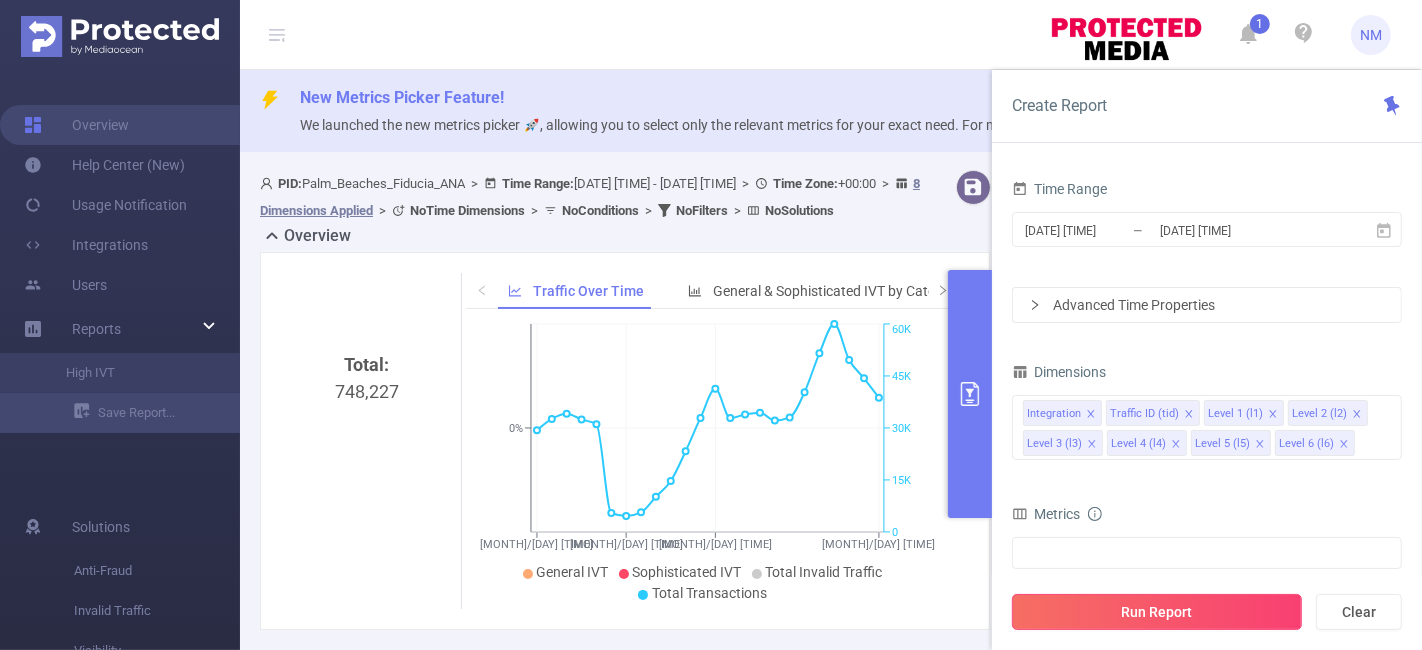 click on "Run Report" at bounding box center (1157, 612) 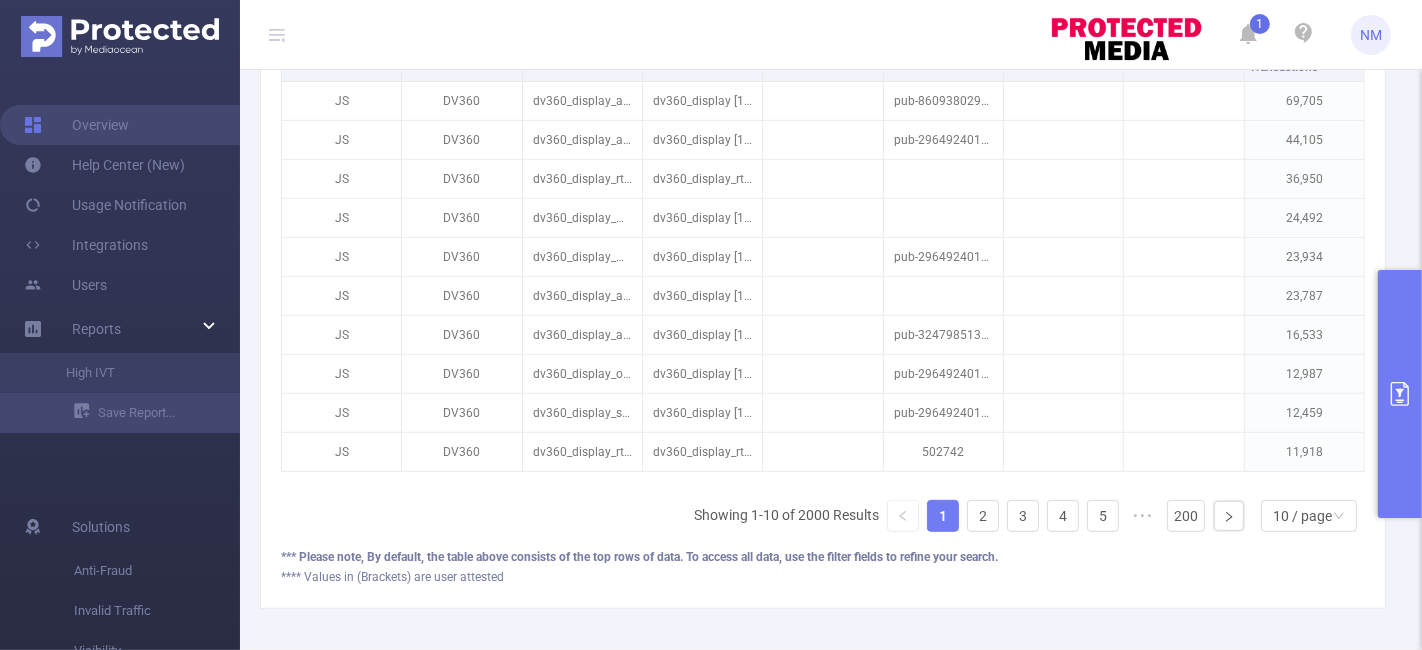 scroll, scrollTop: 713, scrollLeft: 0, axis: vertical 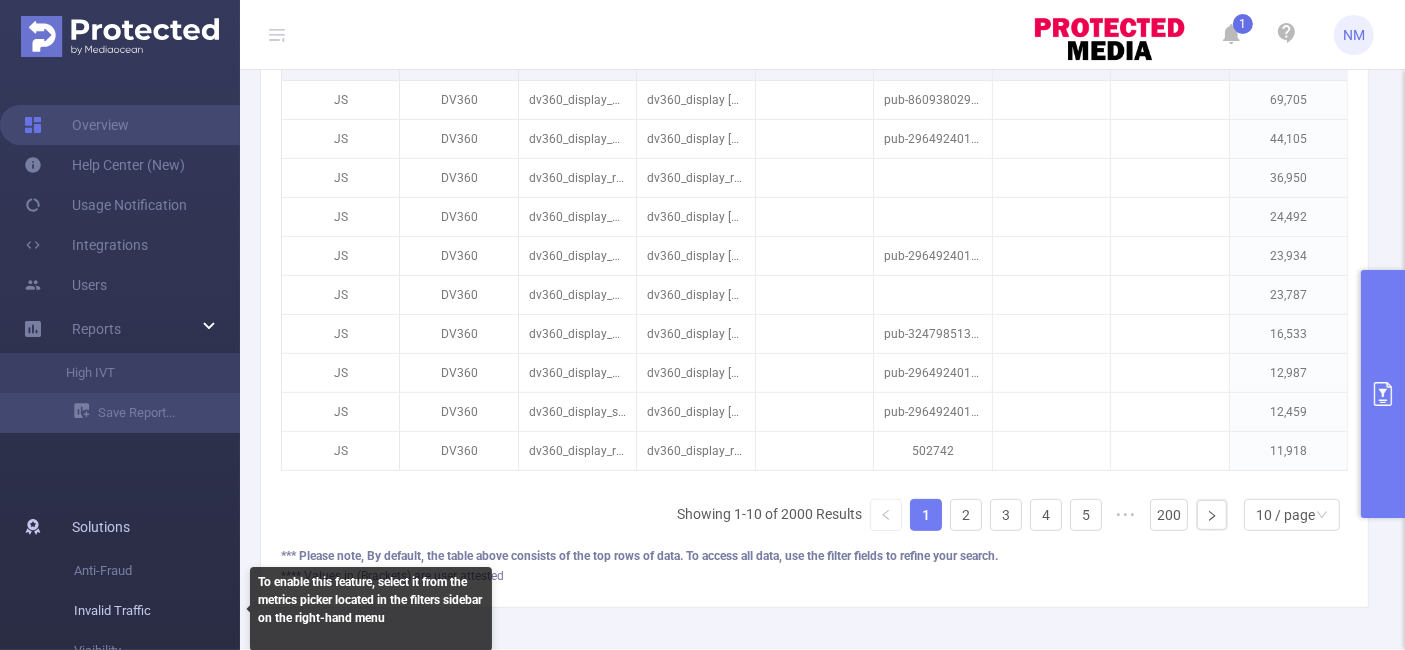 click on "Invalid Traffic" at bounding box center [157, 611] 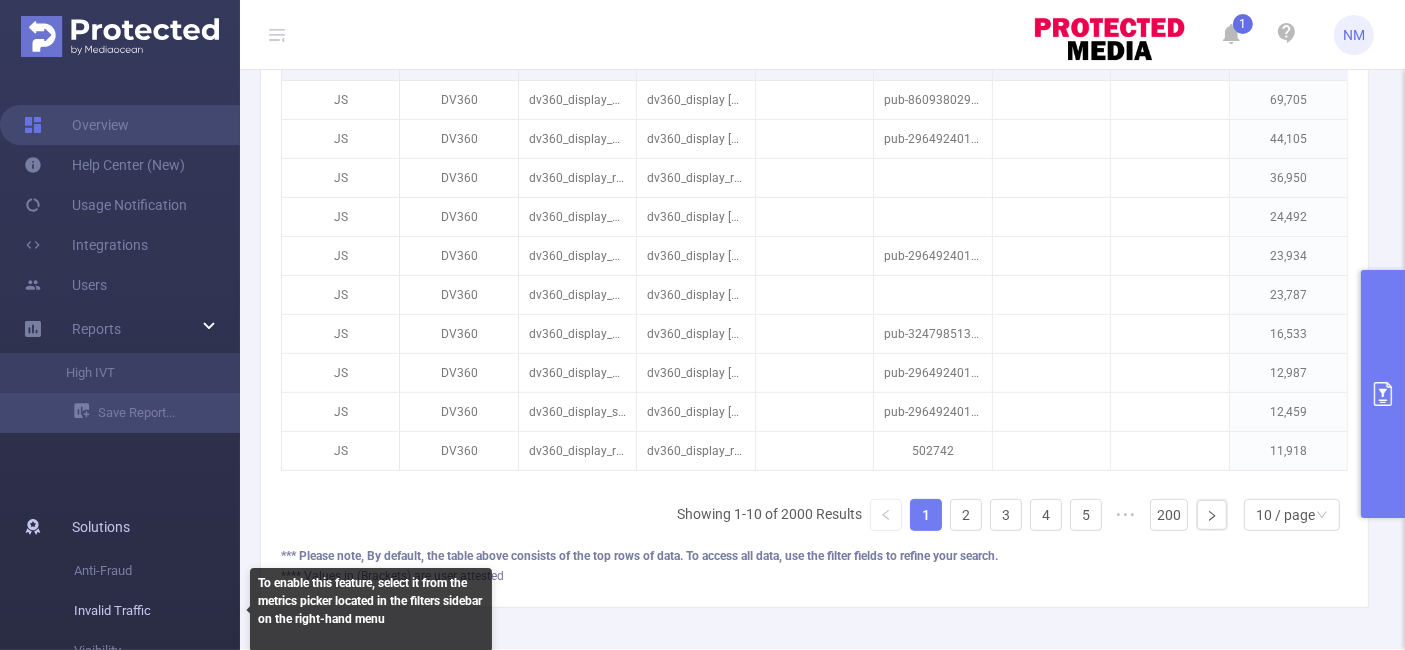 click on "Invalid Traffic" at bounding box center [157, 611] 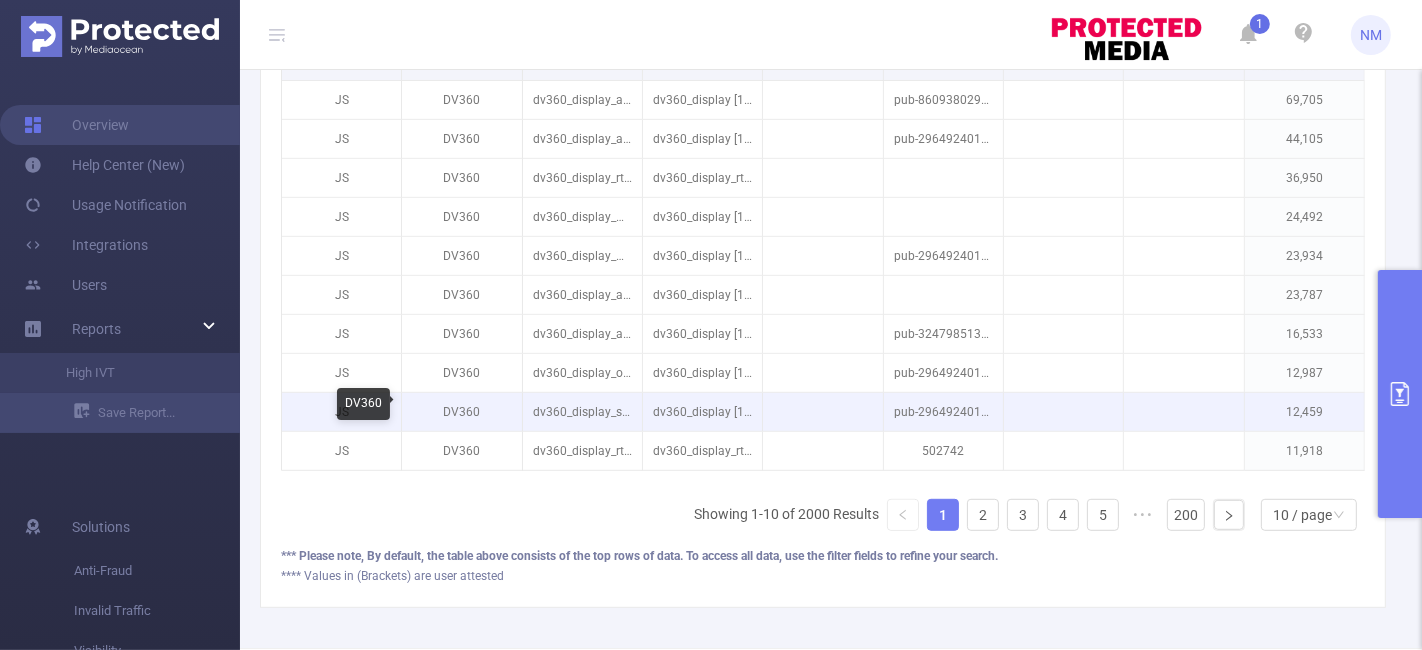 scroll, scrollTop: 0, scrollLeft: 0, axis: both 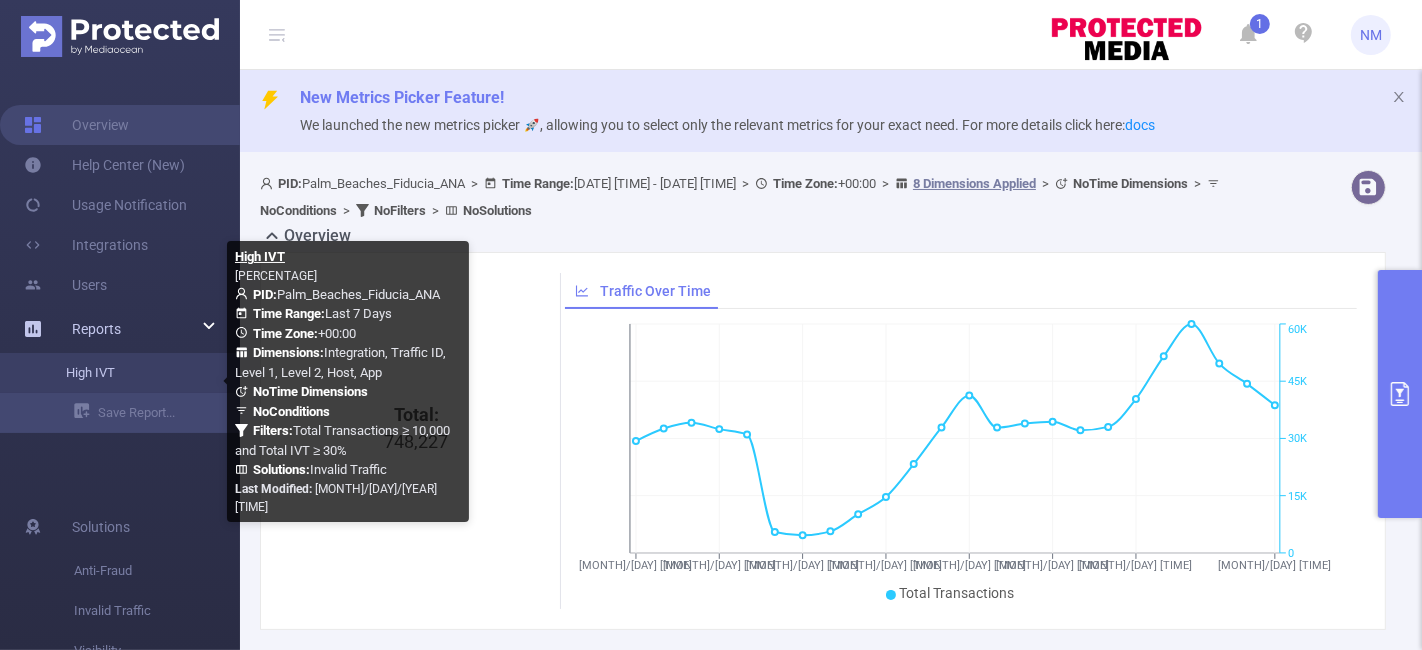 click on "High IVT" at bounding box center [128, 373] 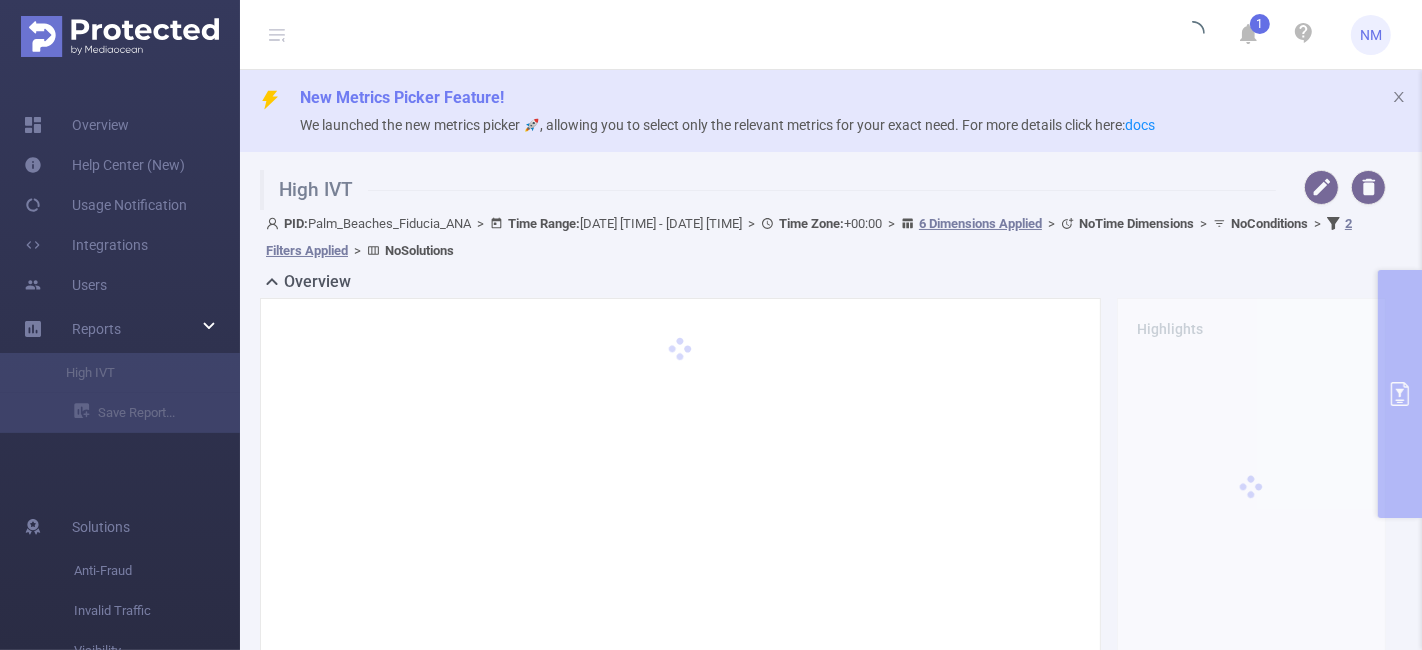 type on "[DATE] [TIME]" 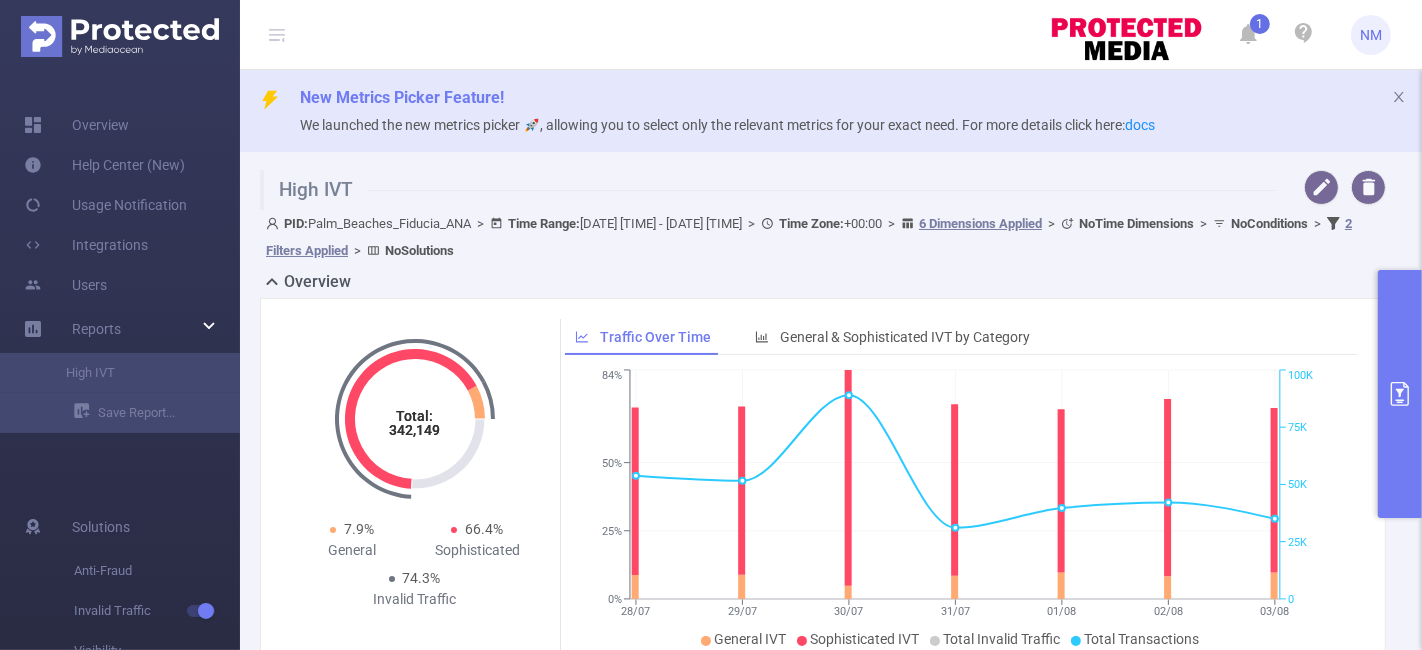 click at bounding box center (1400, 394) 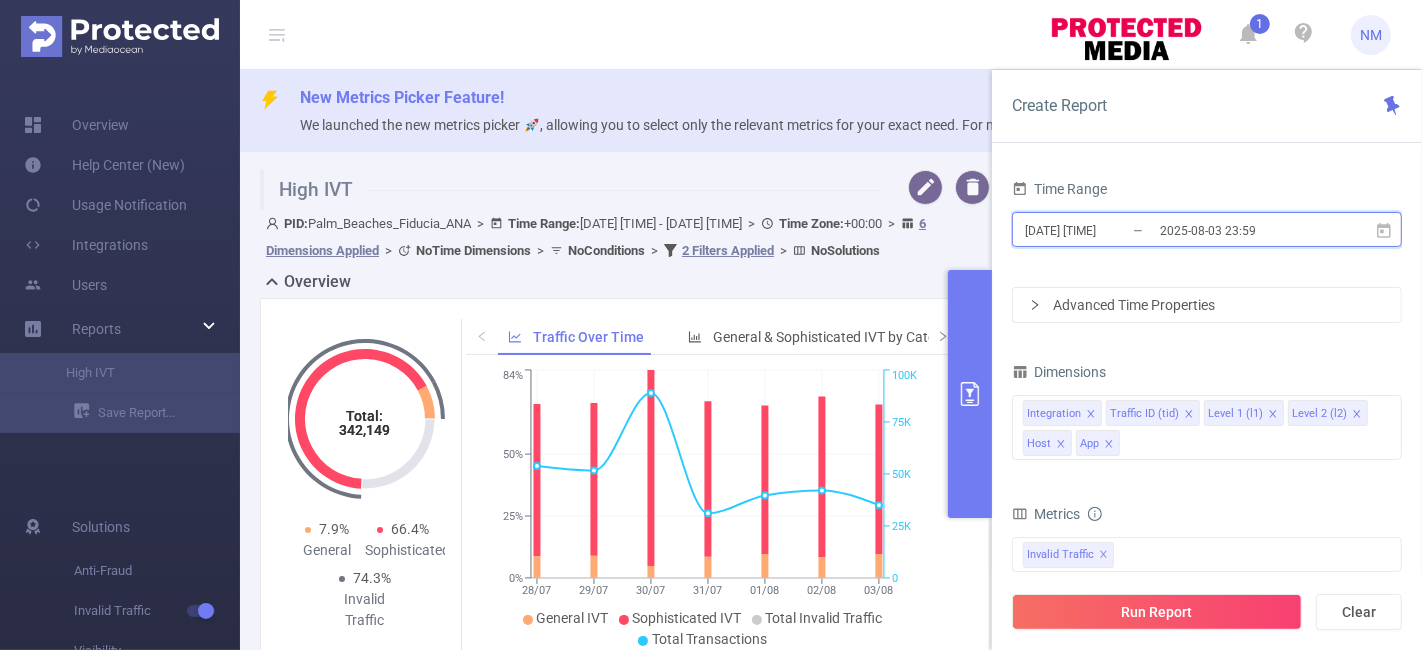 click on "[DATE] [TIME]   _   [DATE] [TIME]" at bounding box center (1207, 229) 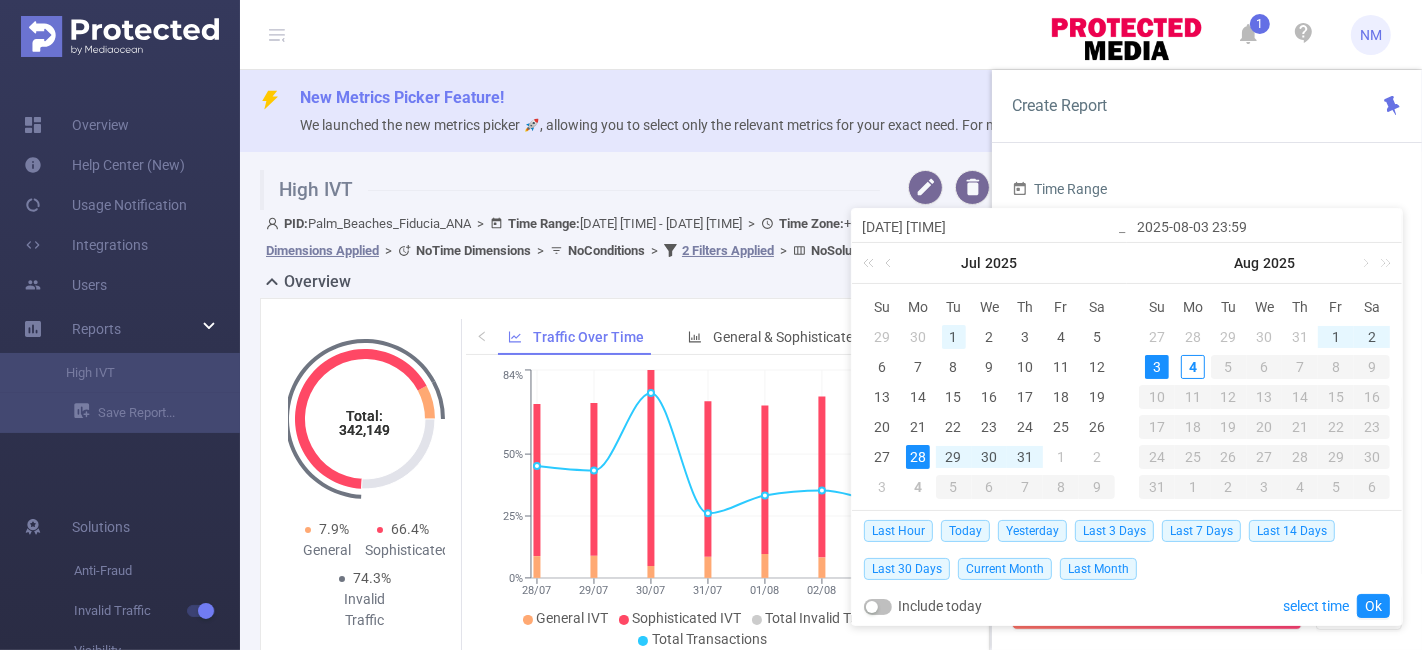 click on "1" at bounding box center [954, 337] 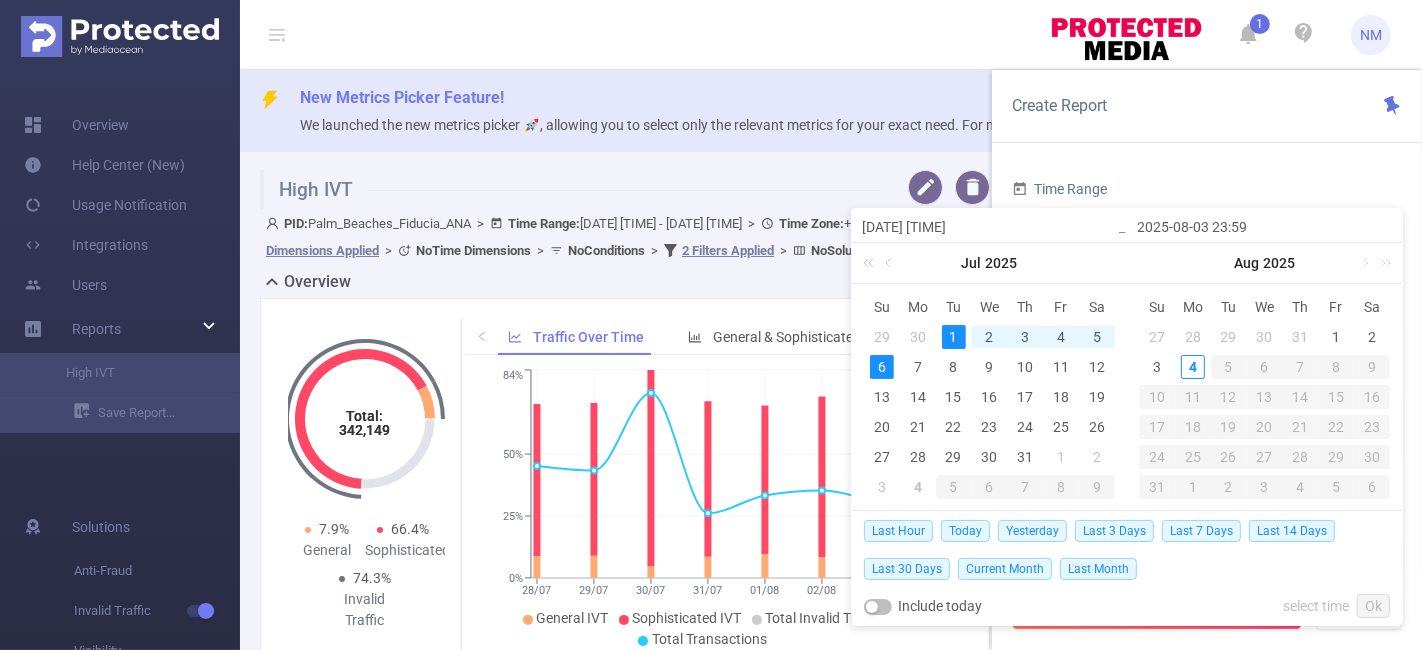 click on "6" at bounding box center (882, 367) 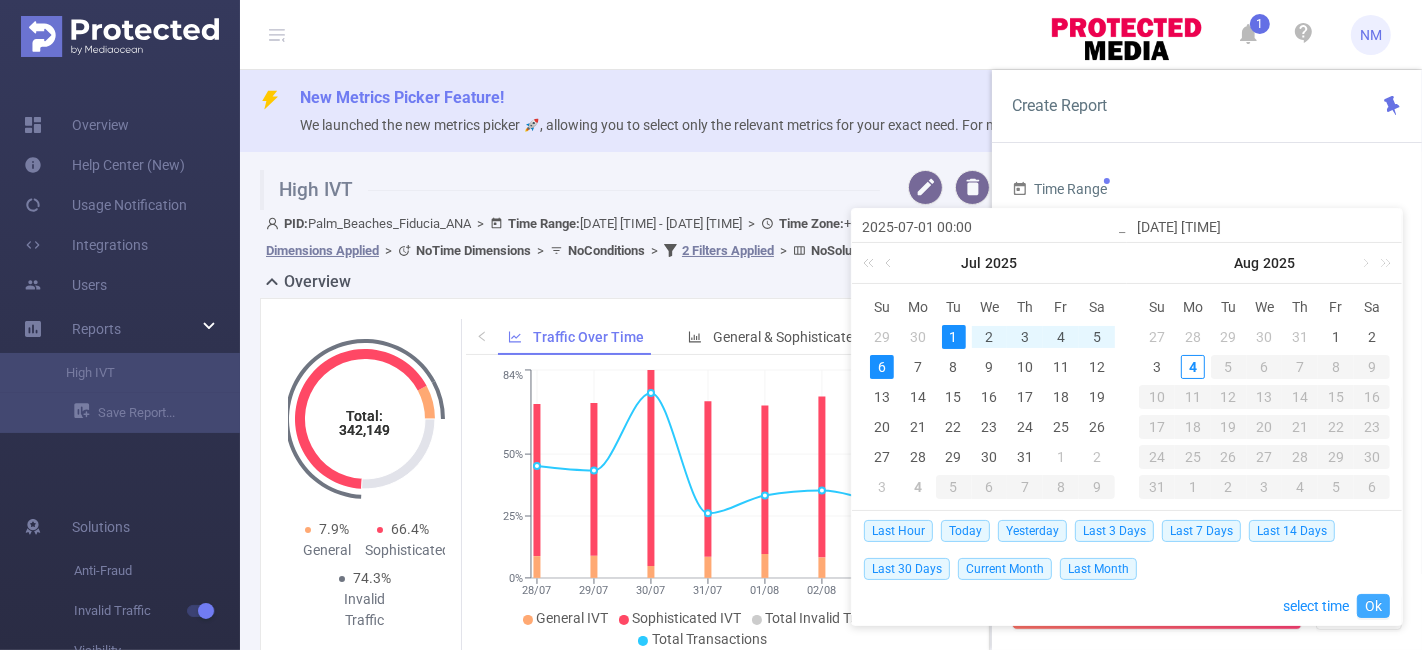 click on "Ok" at bounding box center [1373, 606] 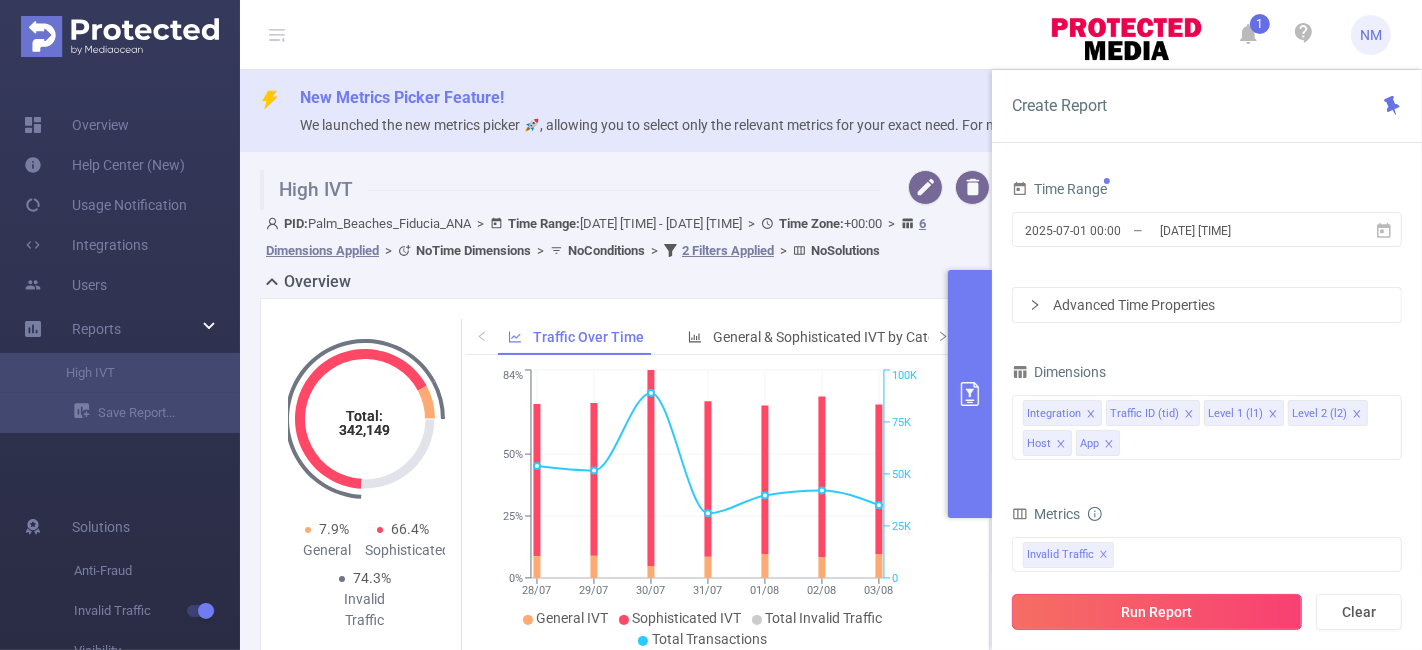 click on "Run Report" at bounding box center (1157, 612) 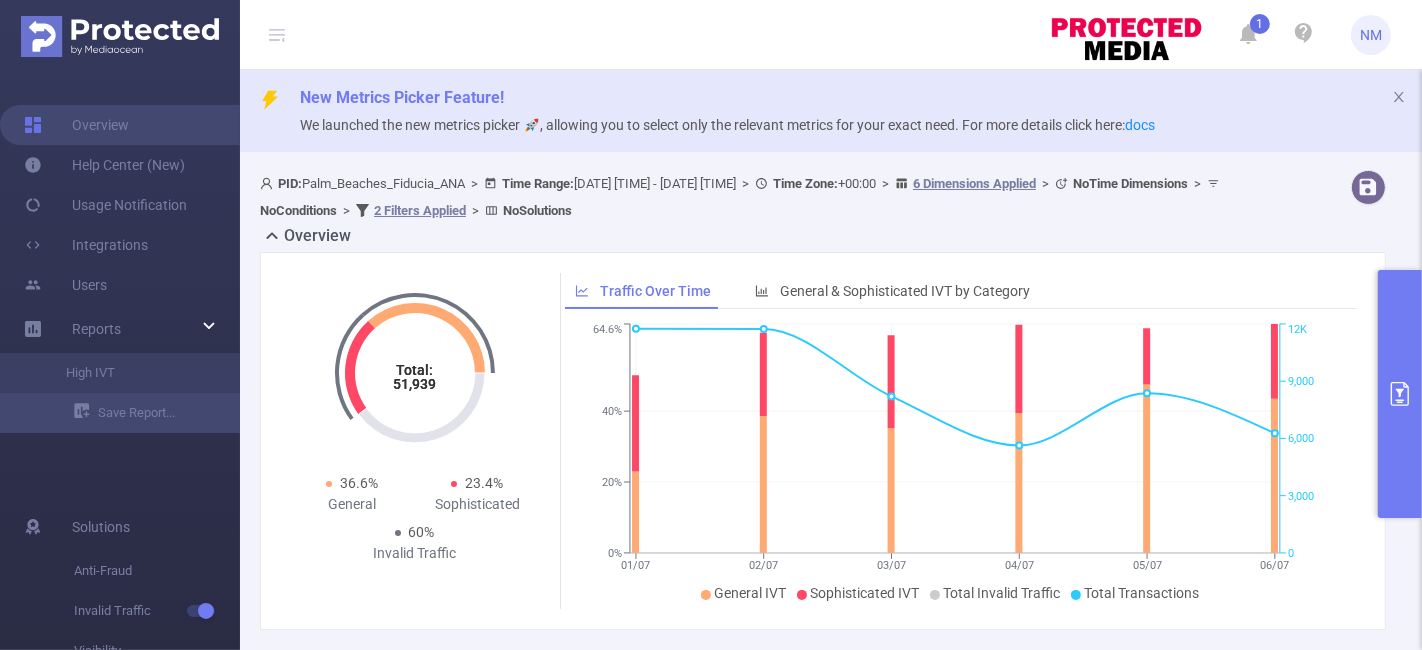 click at bounding box center [1400, 394] 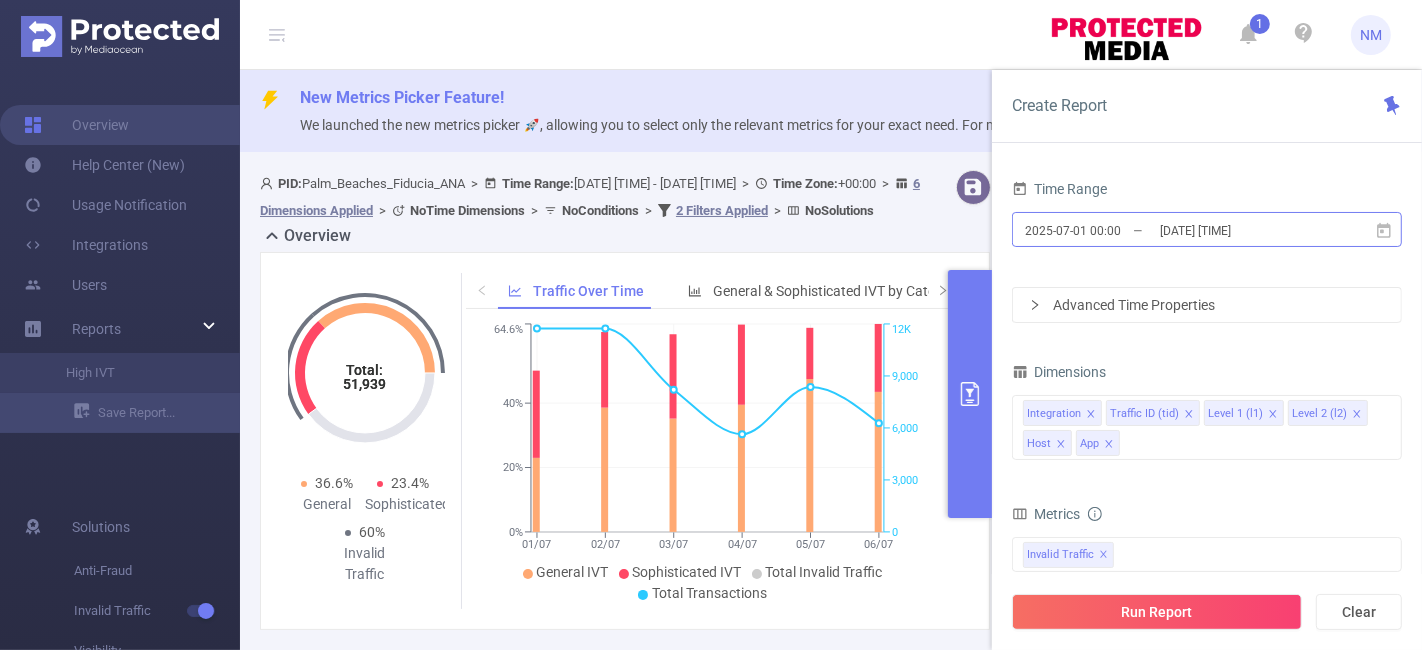 click on "2025-07-01 00:00" at bounding box center [1104, 230] 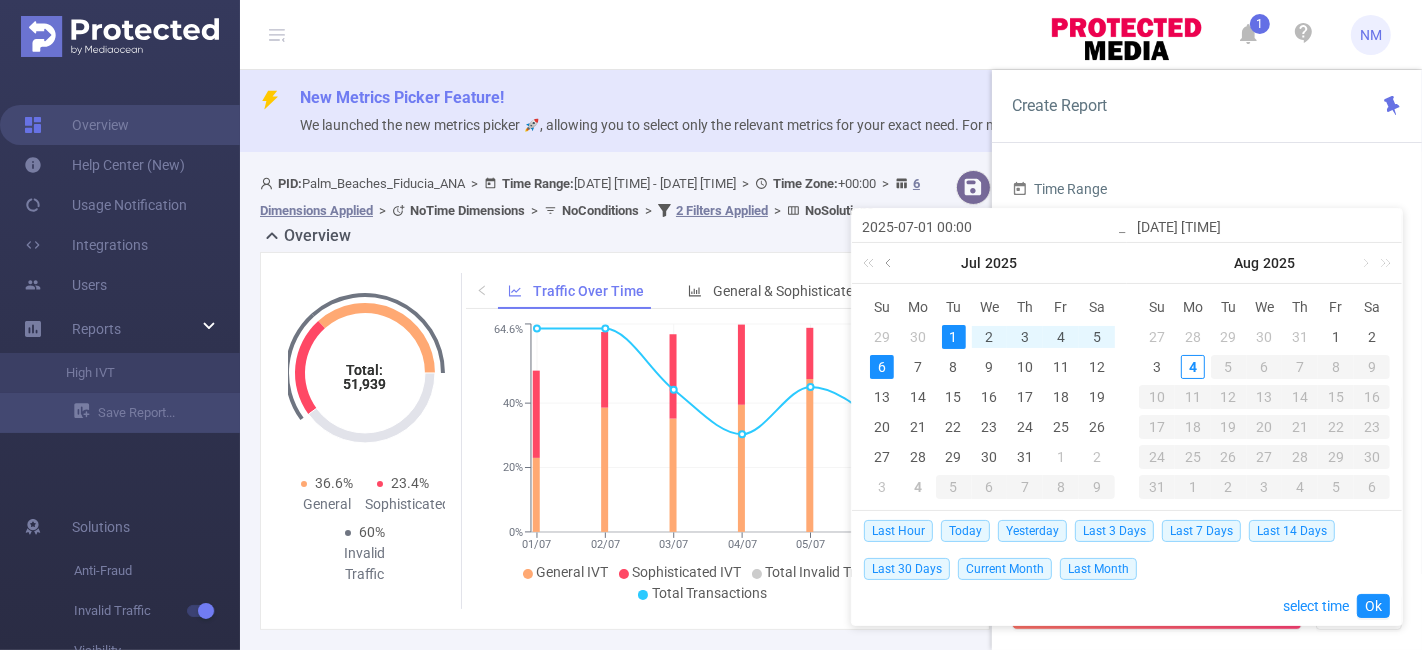 click at bounding box center (890, 263) 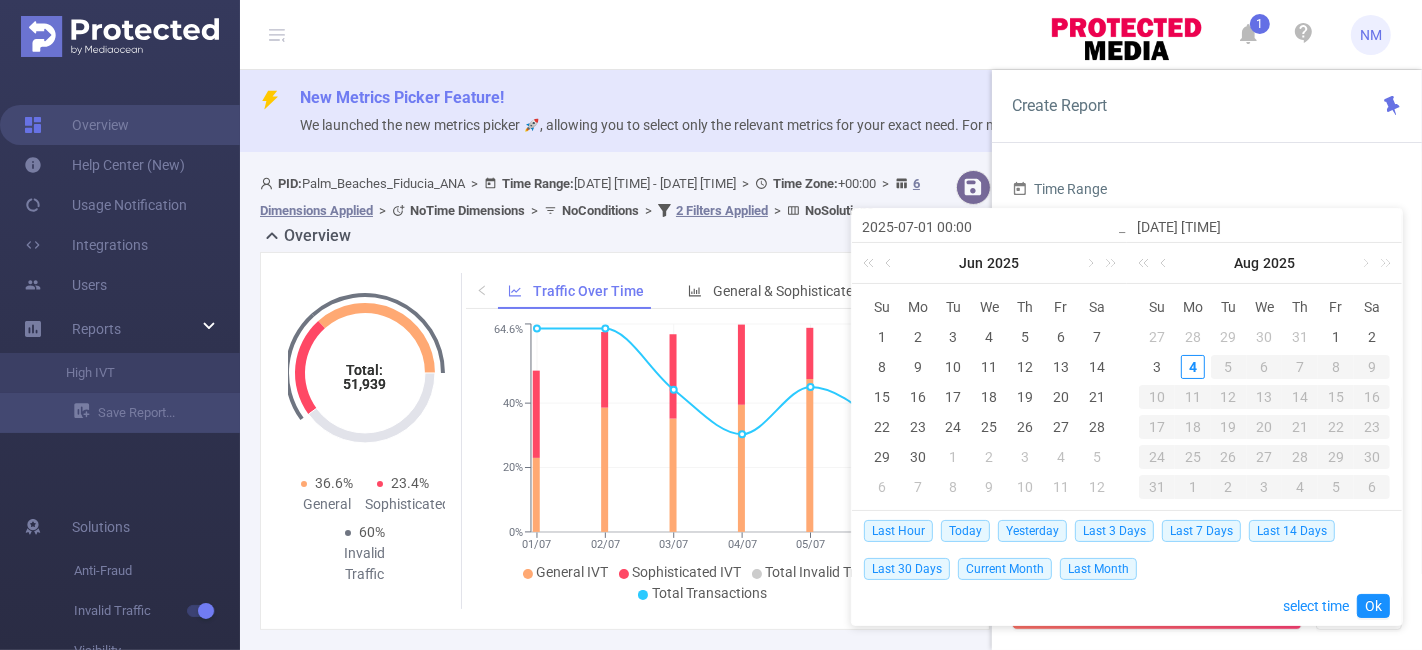 click on "1" at bounding box center (882, 337) 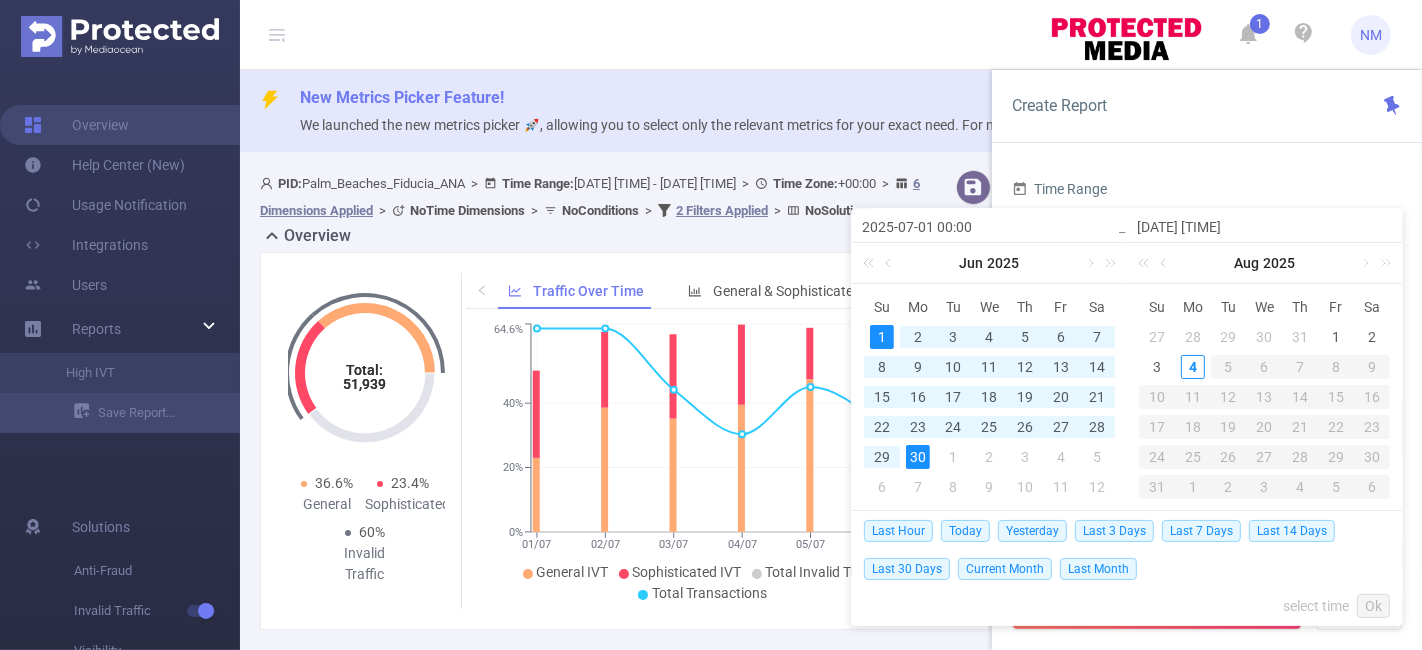 click on "30" at bounding box center [918, 457] 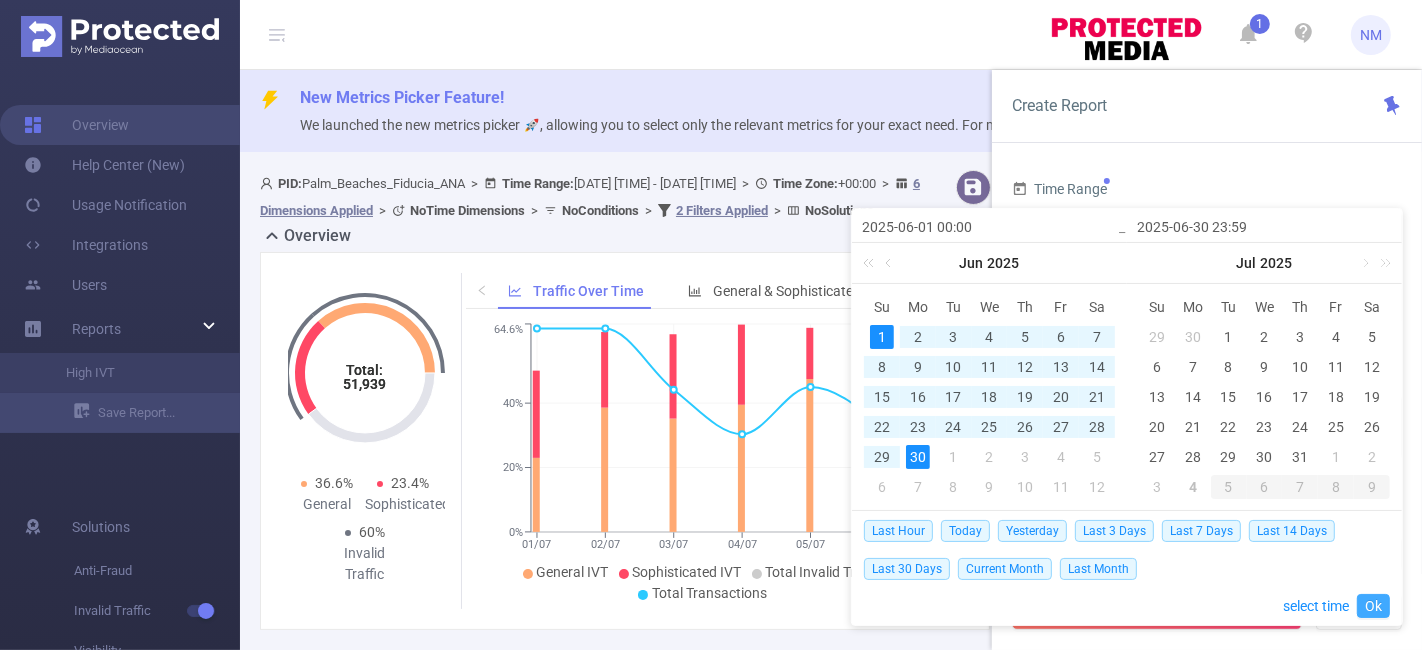 click on "Ok" at bounding box center (1373, 606) 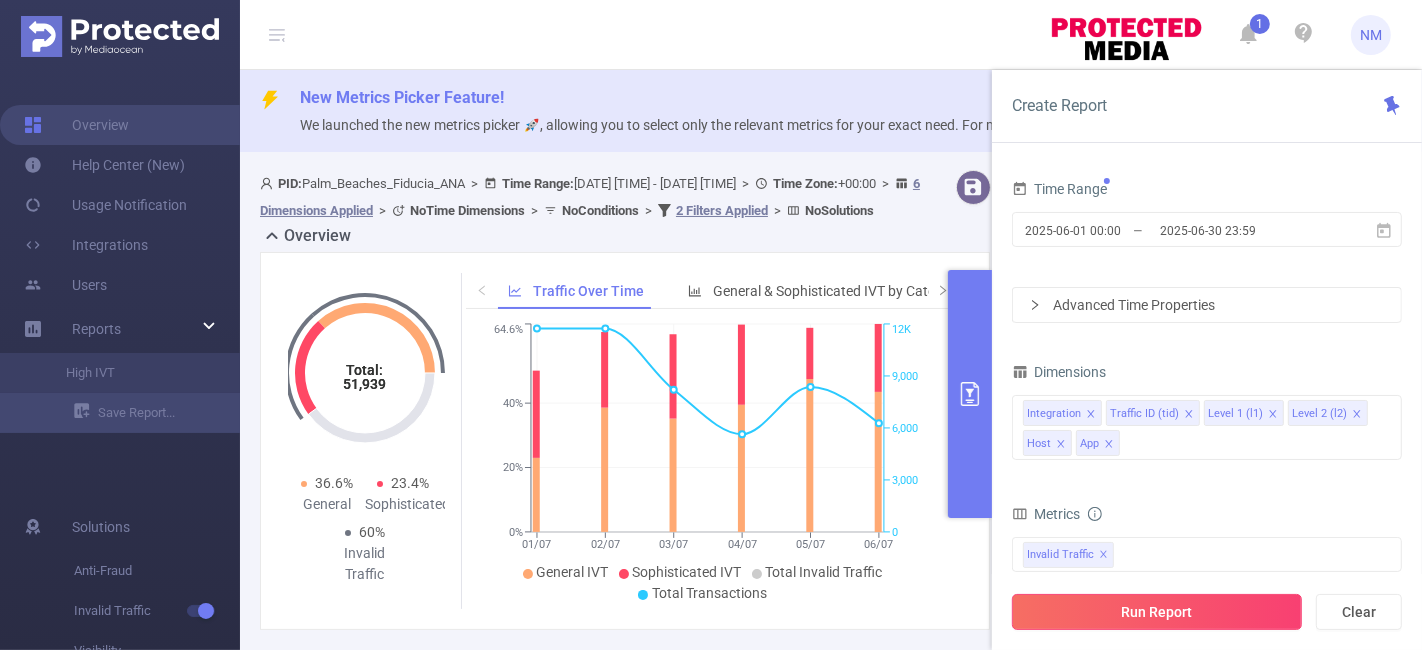 click on "Run Report" at bounding box center [1157, 612] 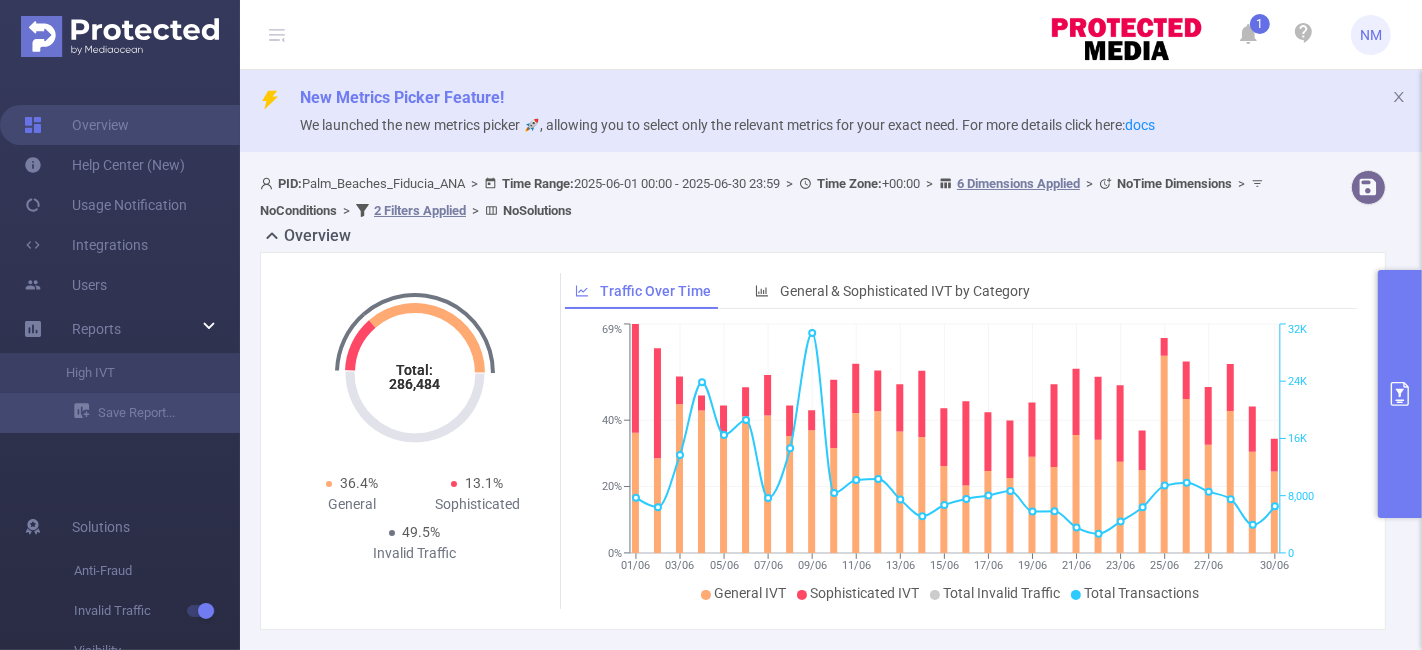 click at bounding box center (1400, 394) 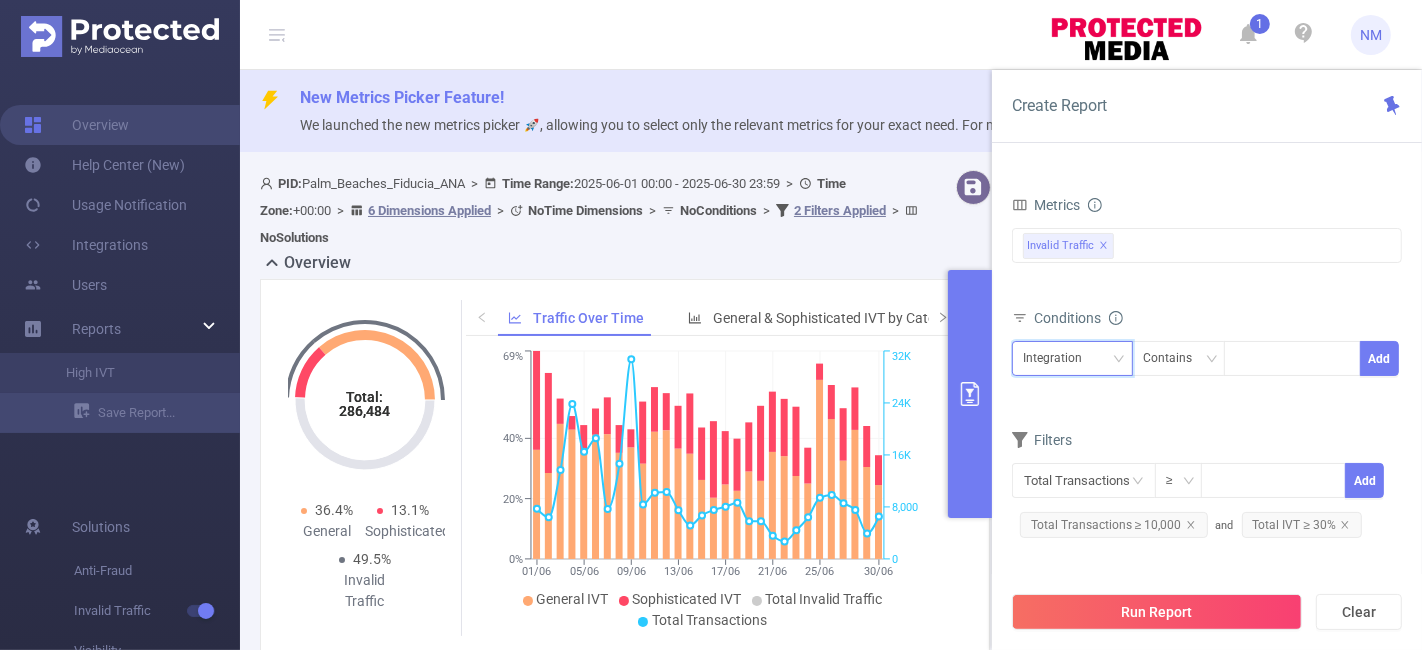 click on "Integration" at bounding box center (1059, 358) 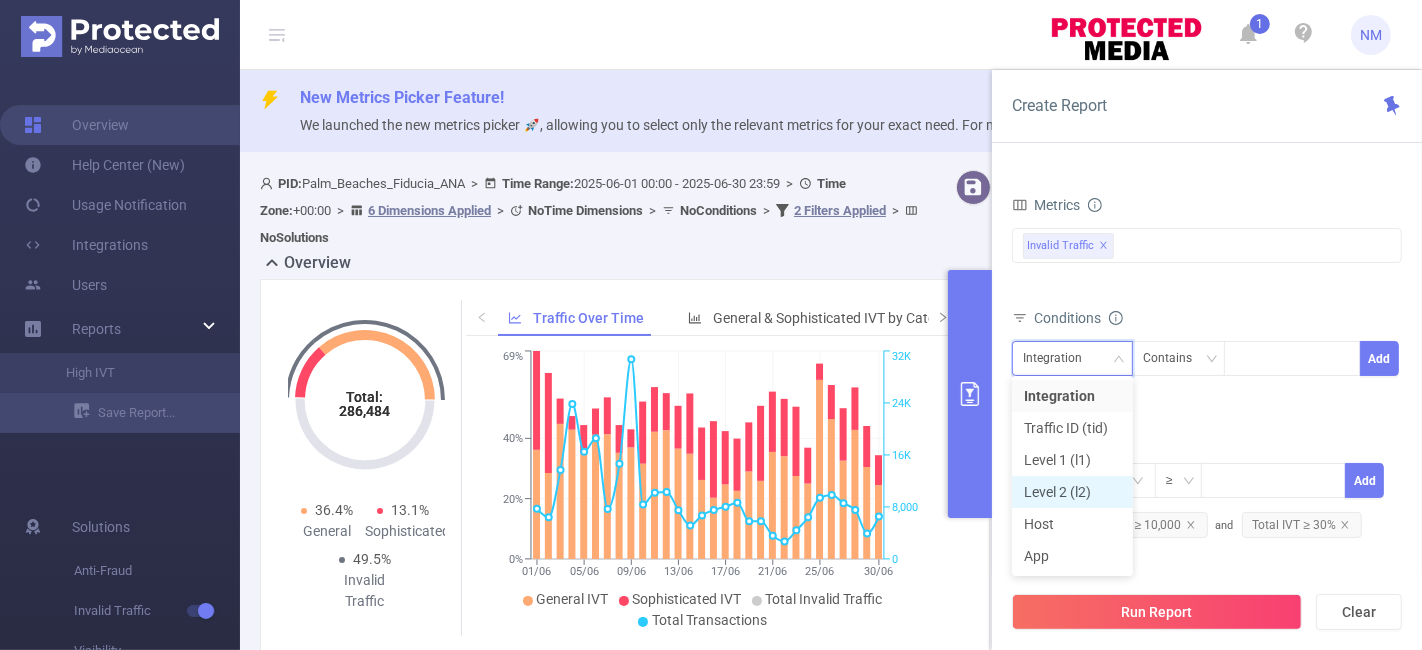 click on "Level 2 (l2)" at bounding box center [1072, 492] 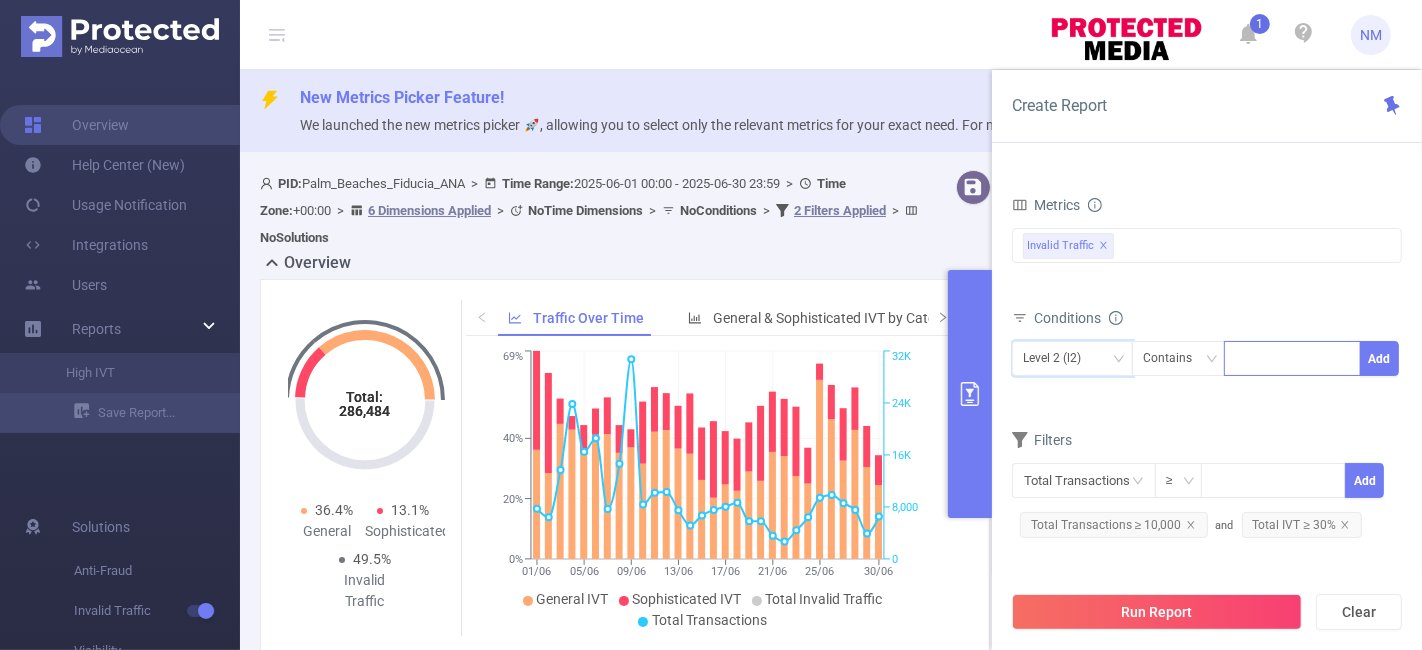 click at bounding box center [1292, 358] 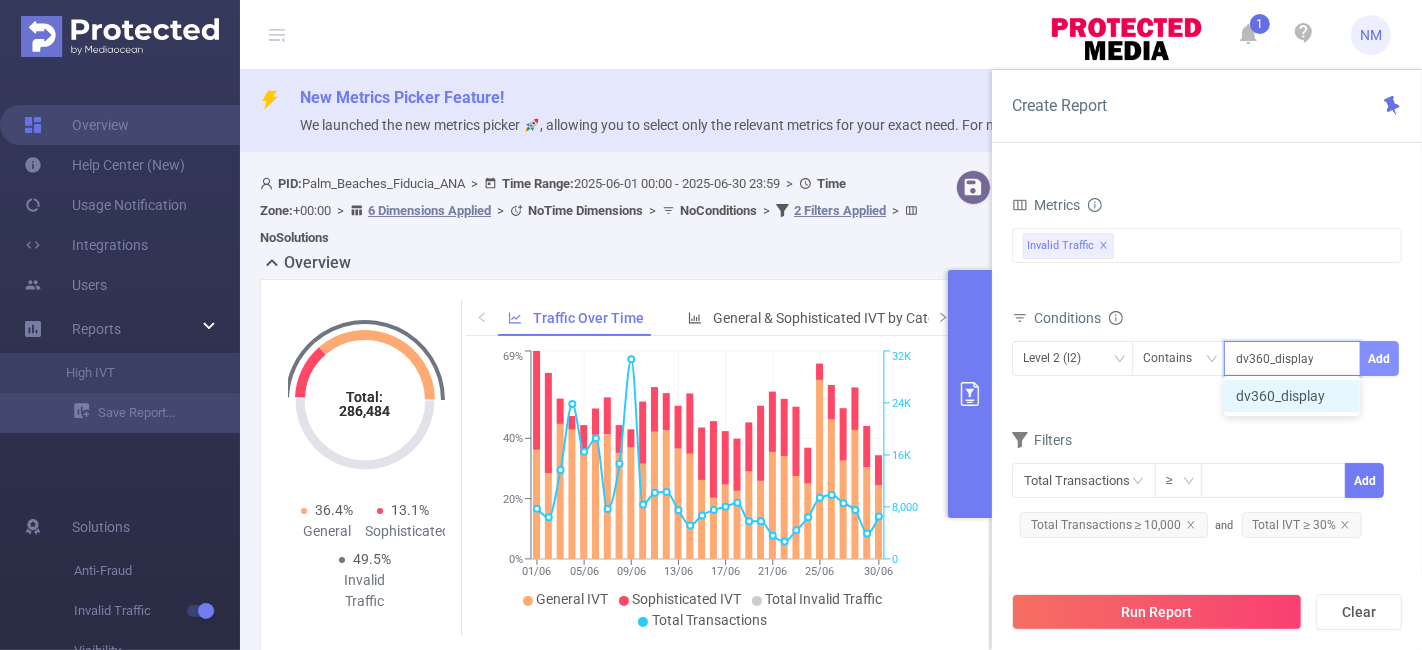 type on "dv360_display" 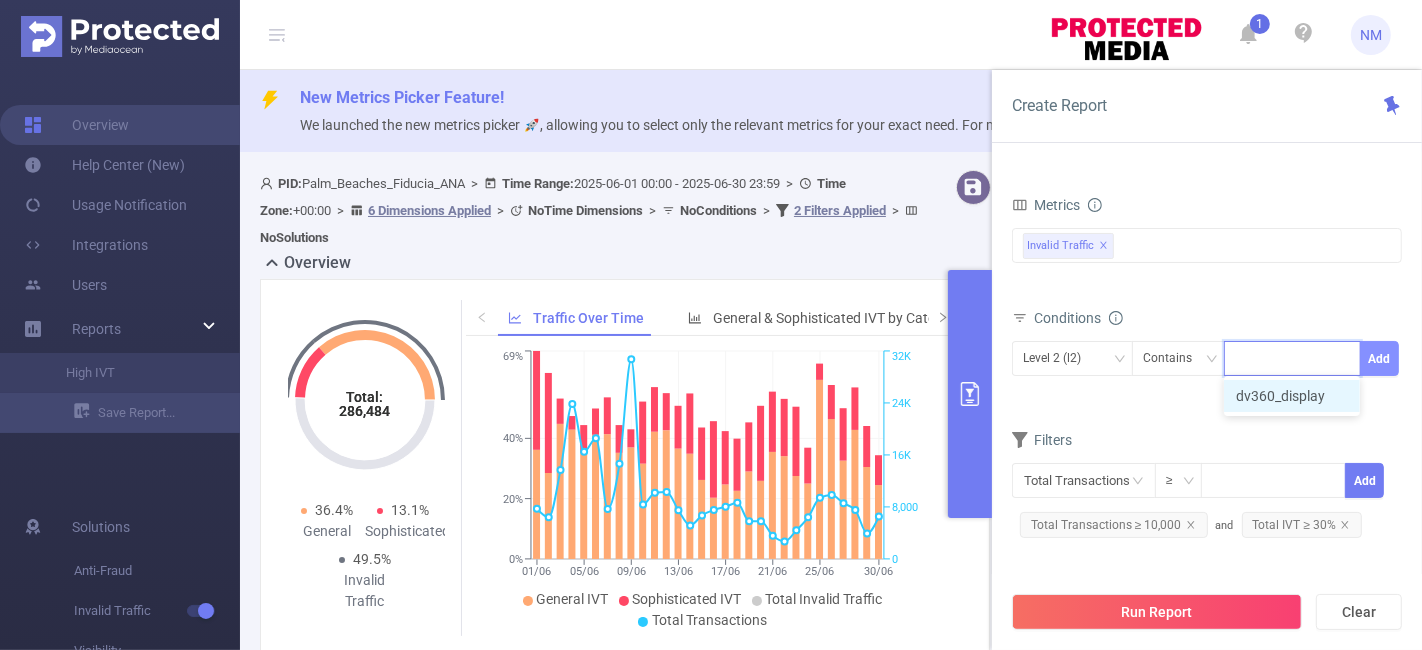 click on "Add" at bounding box center (1379, 358) 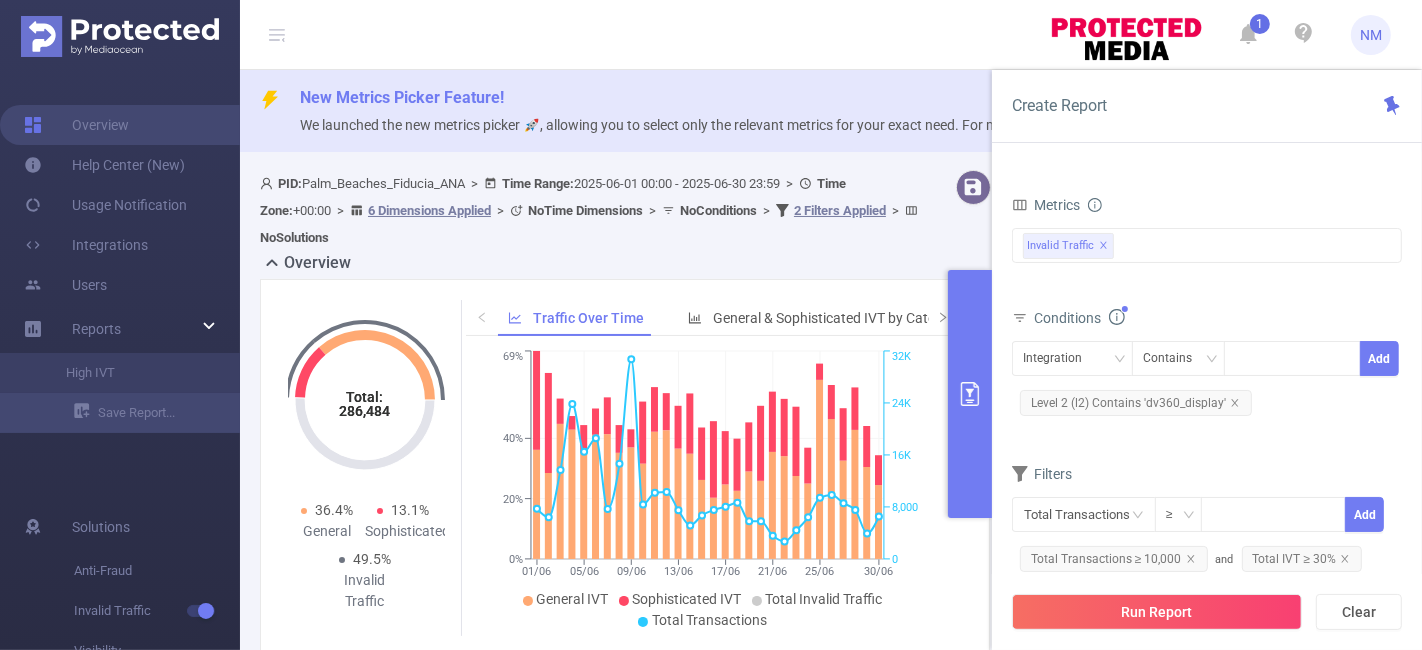 click on "Run Report  Clear" at bounding box center (1207, 612) 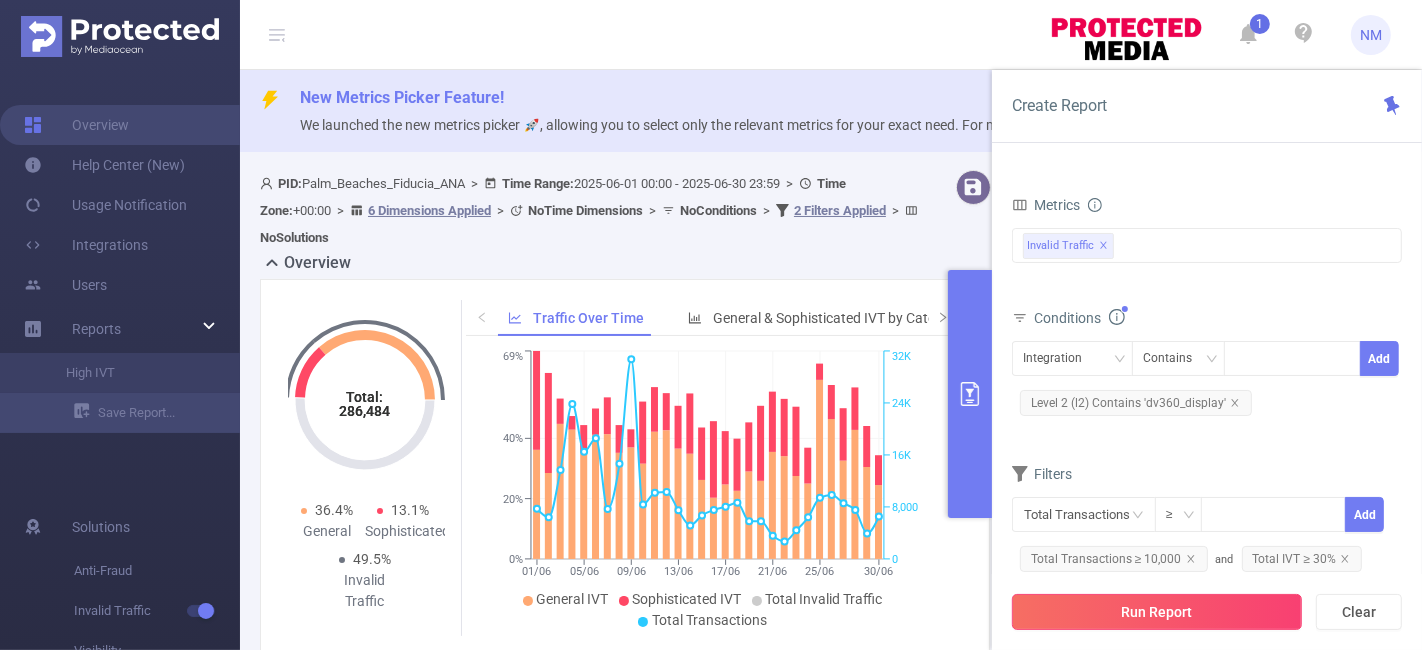 click on "Run Report" at bounding box center [1157, 612] 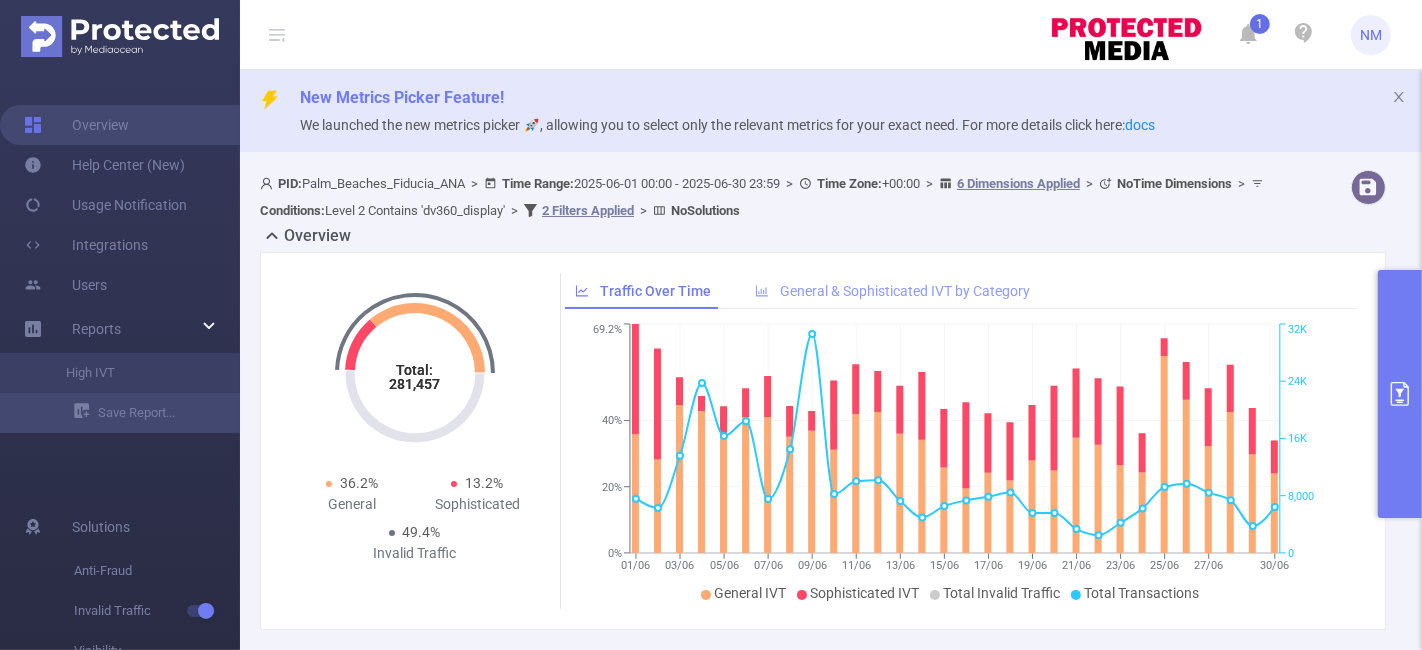 click on "General & Sophisticated IVT by Category" at bounding box center (905, 291) 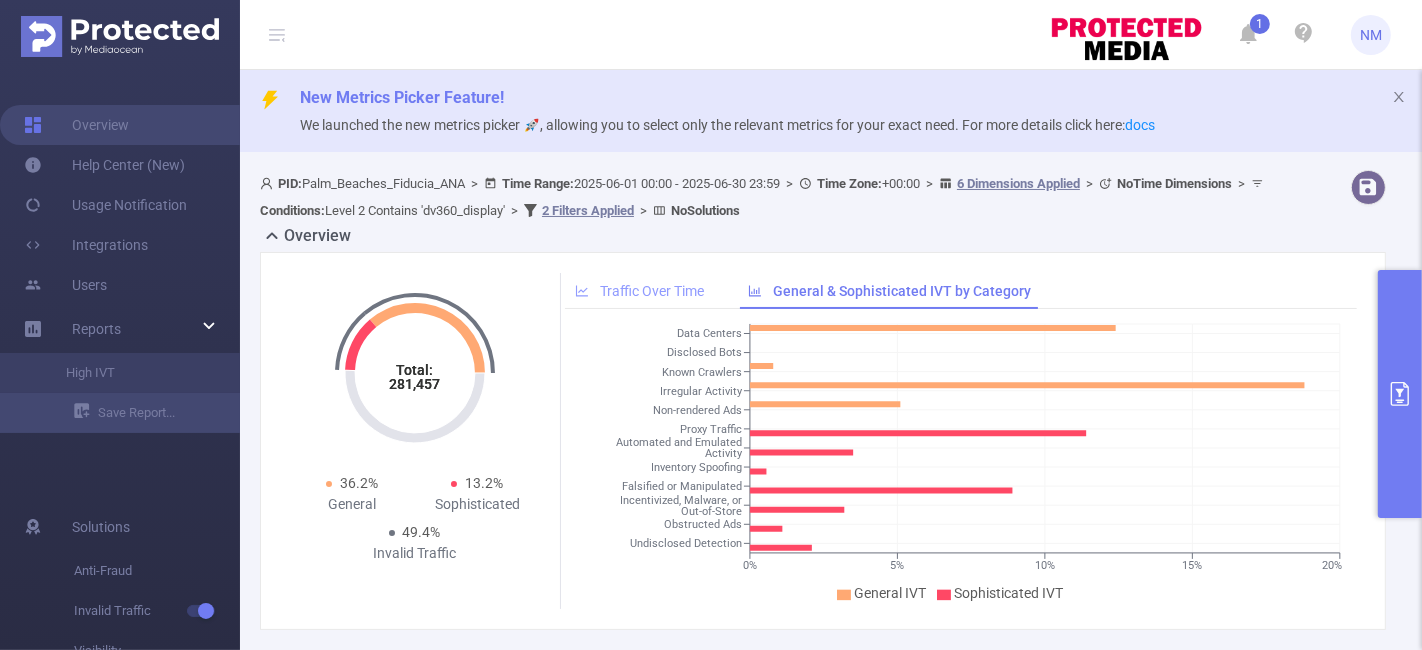 click on "Traffic Over Time" at bounding box center [652, 291] 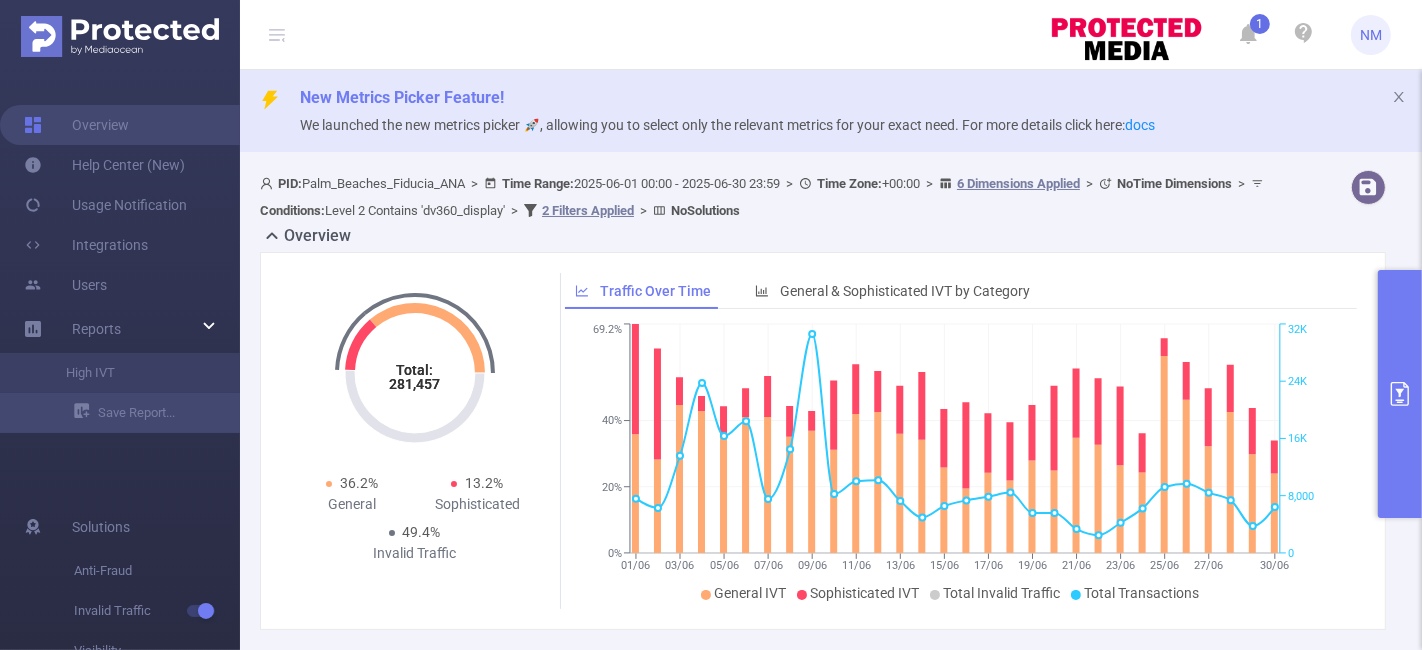 click on "[NUMBER] [INITIALS]" at bounding box center (711, 35) 